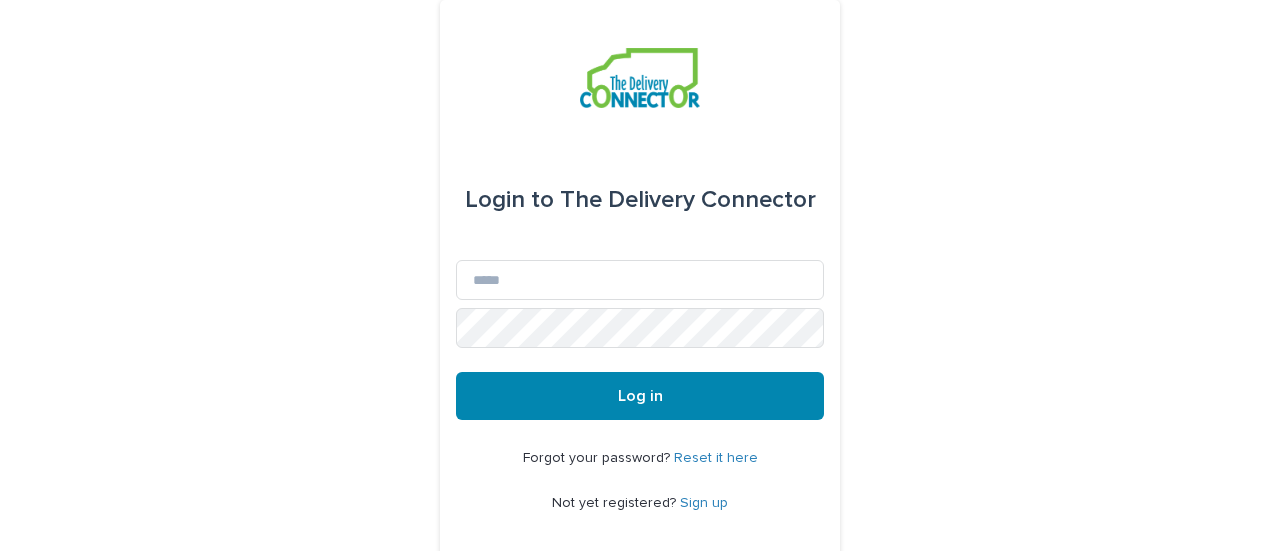 scroll, scrollTop: 0, scrollLeft: 0, axis: both 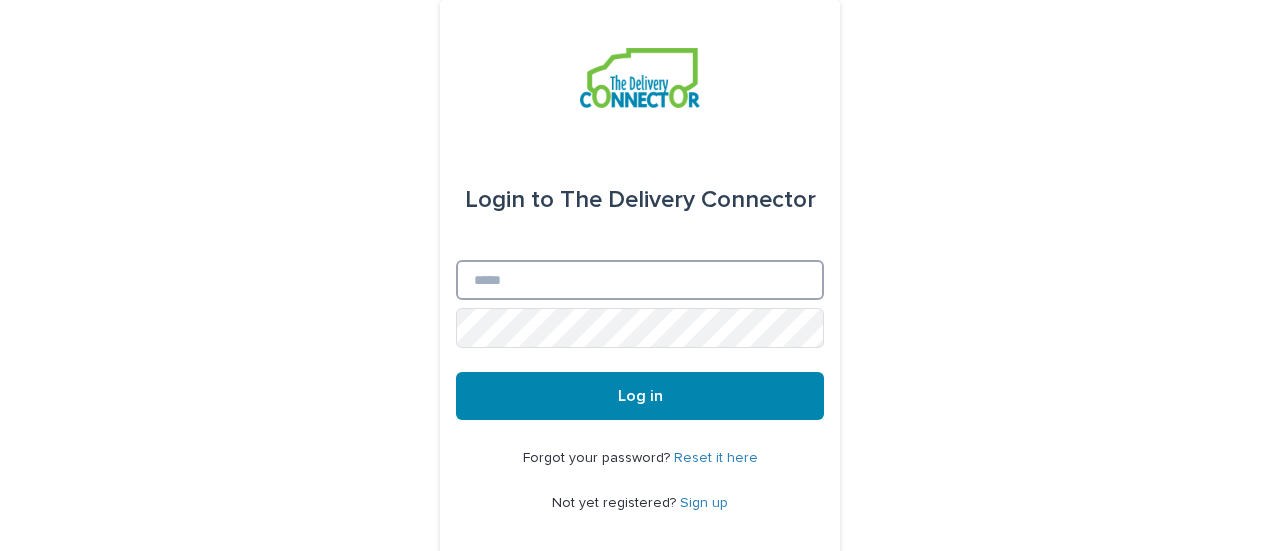 click on "Email" at bounding box center [640, 280] 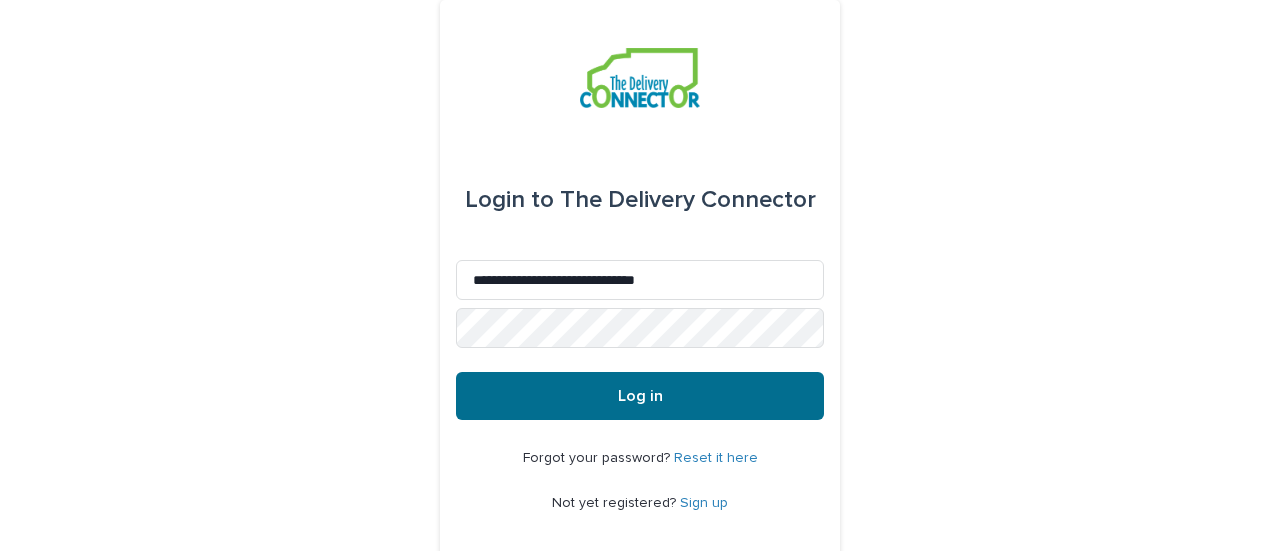 click on "Log in" at bounding box center (640, 396) 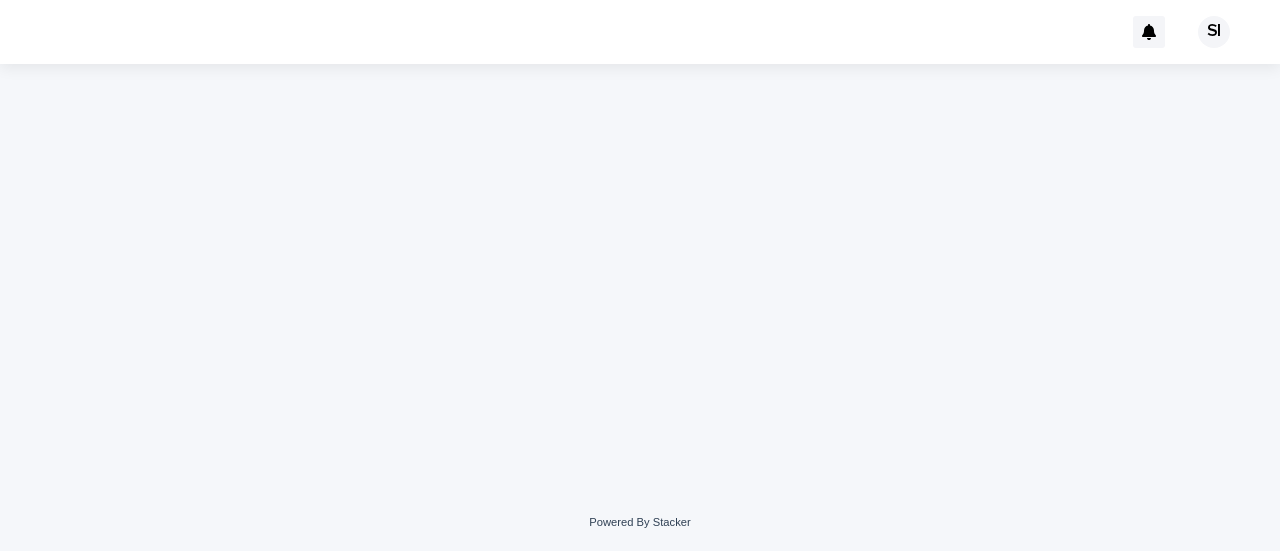 scroll, scrollTop: 0, scrollLeft: 0, axis: both 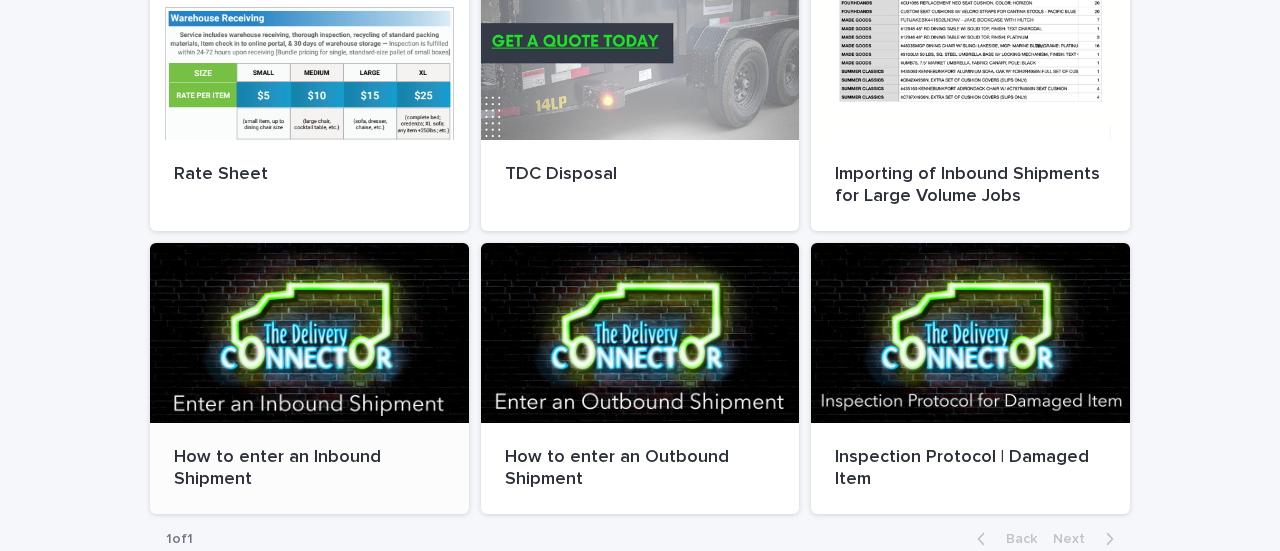 click on "How to enter an Inbound Shipment" at bounding box center (309, 468) 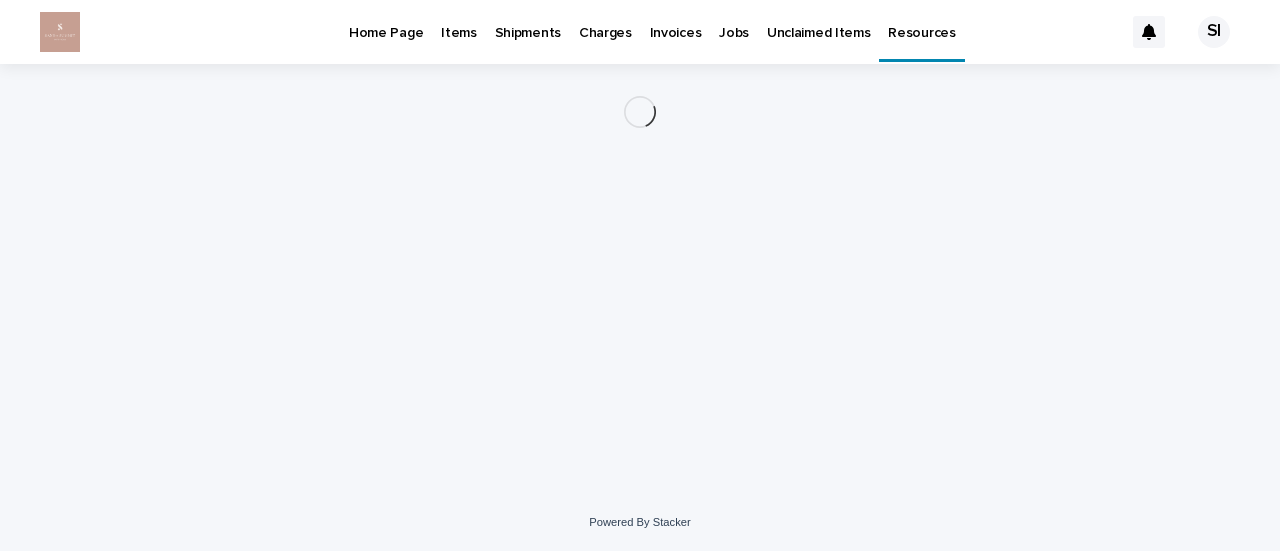 scroll, scrollTop: 0, scrollLeft: 0, axis: both 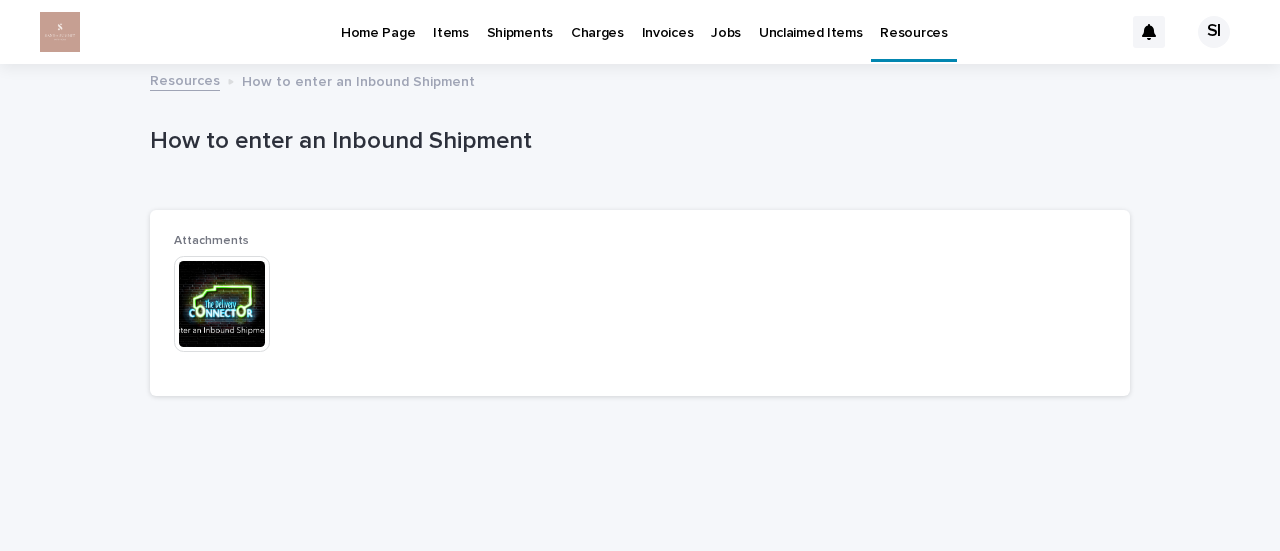 click at bounding box center (222, 304) 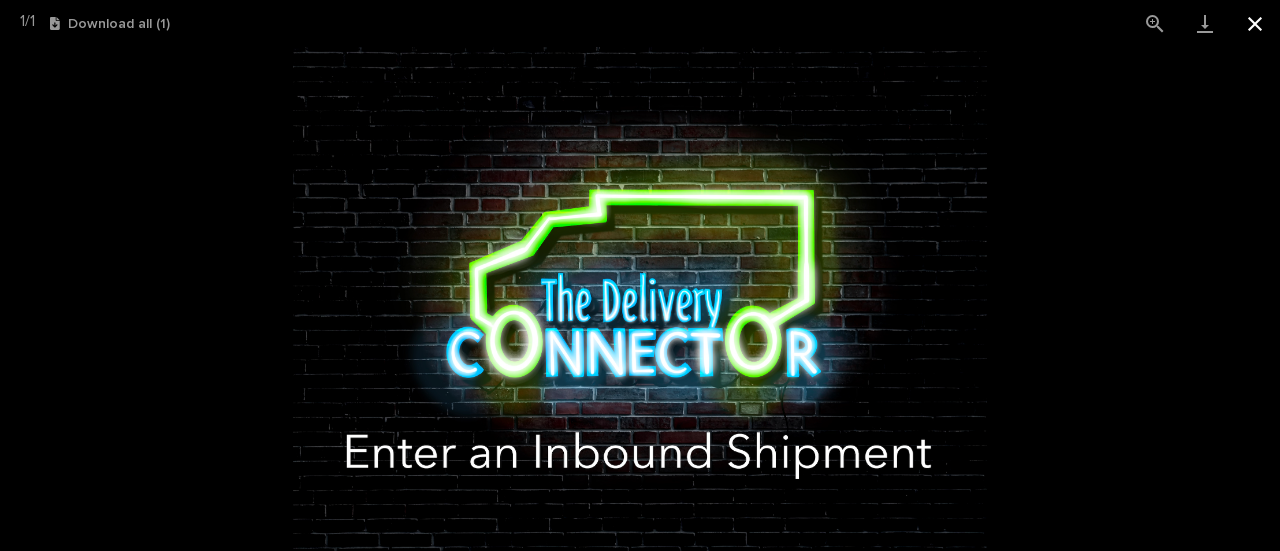 click at bounding box center (1255, 23) 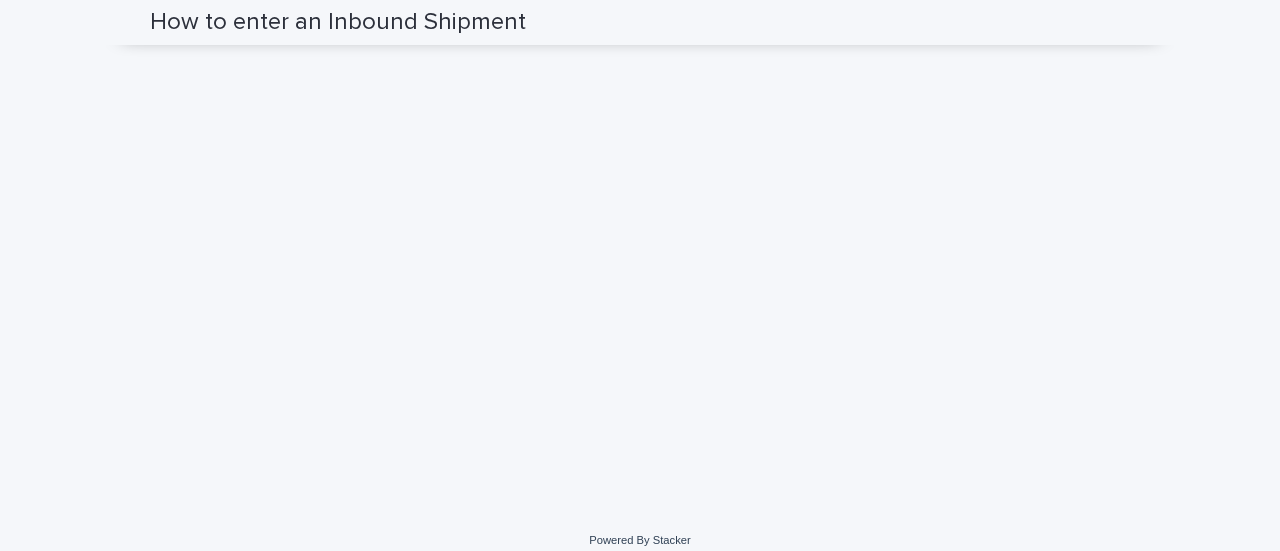 scroll, scrollTop: 0, scrollLeft: 0, axis: both 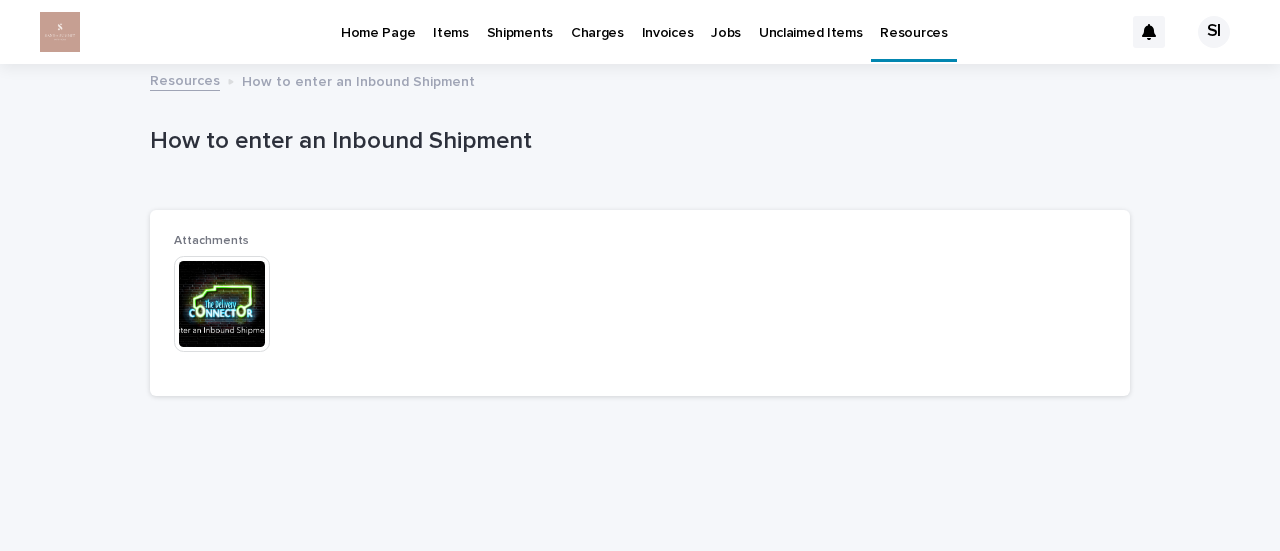 click on "Shipments" at bounding box center [520, 21] 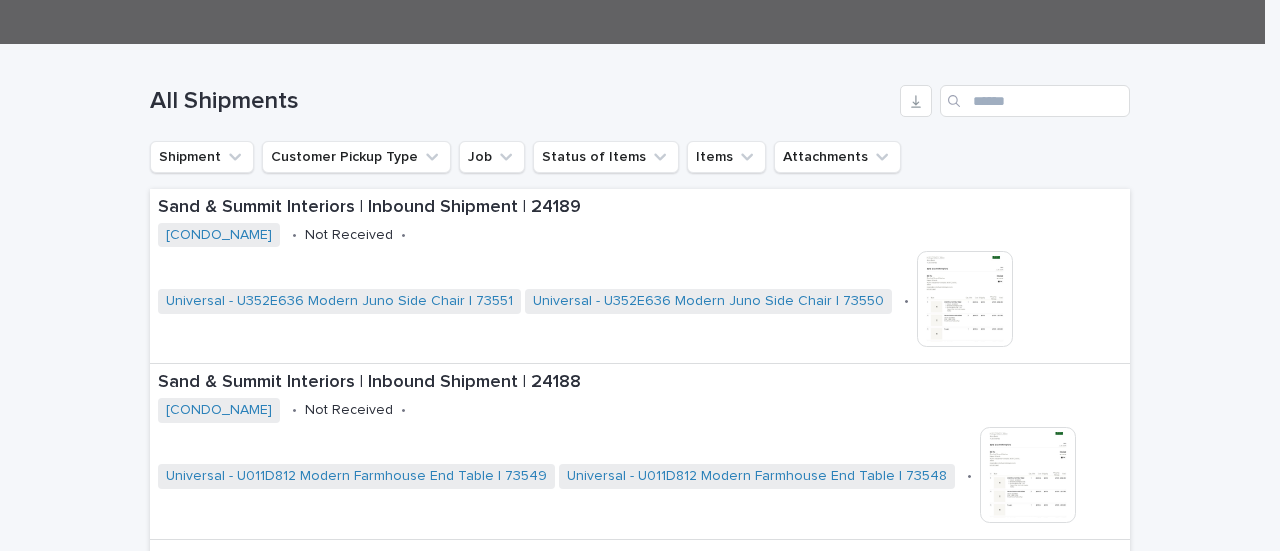 scroll, scrollTop: 500, scrollLeft: 0, axis: vertical 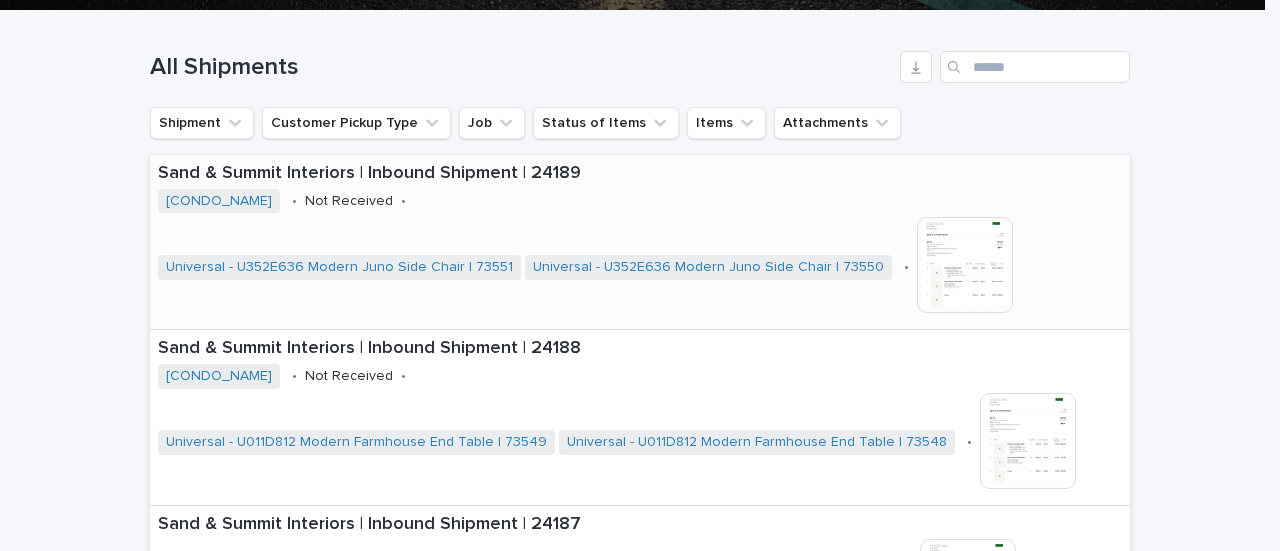 drag, startPoint x: 814, startPoint y: 249, endPoint x: 526, endPoint y: 249, distance: 288 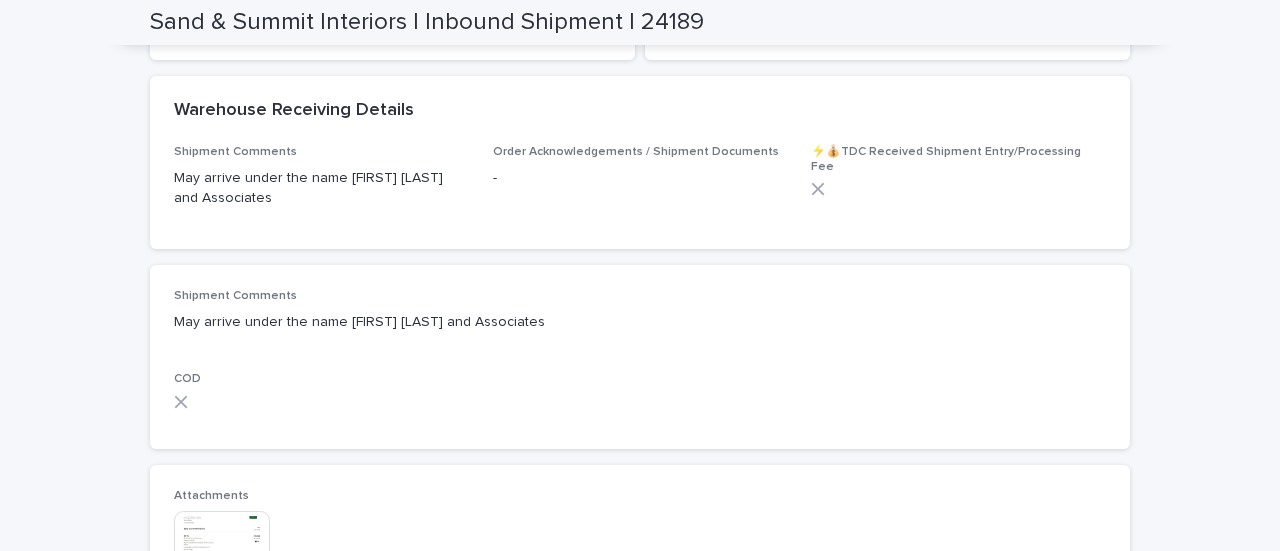 scroll, scrollTop: 0, scrollLeft: 0, axis: both 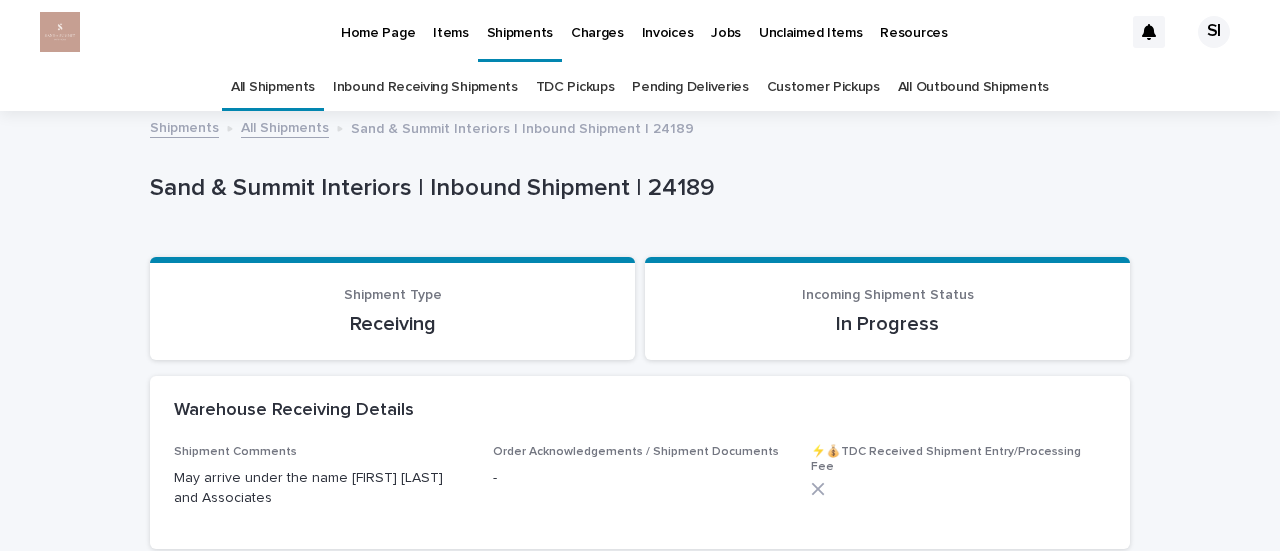 click on "Shipments" at bounding box center [184, 126] 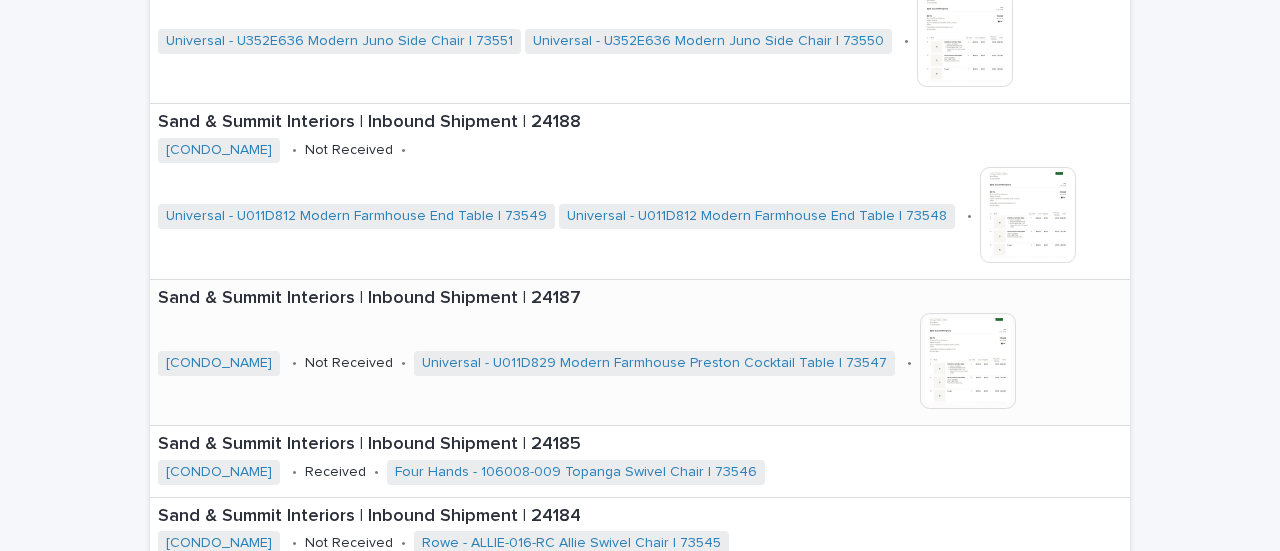scroll, scrollTop: 700, scrollLeft: 0, axis: vertical 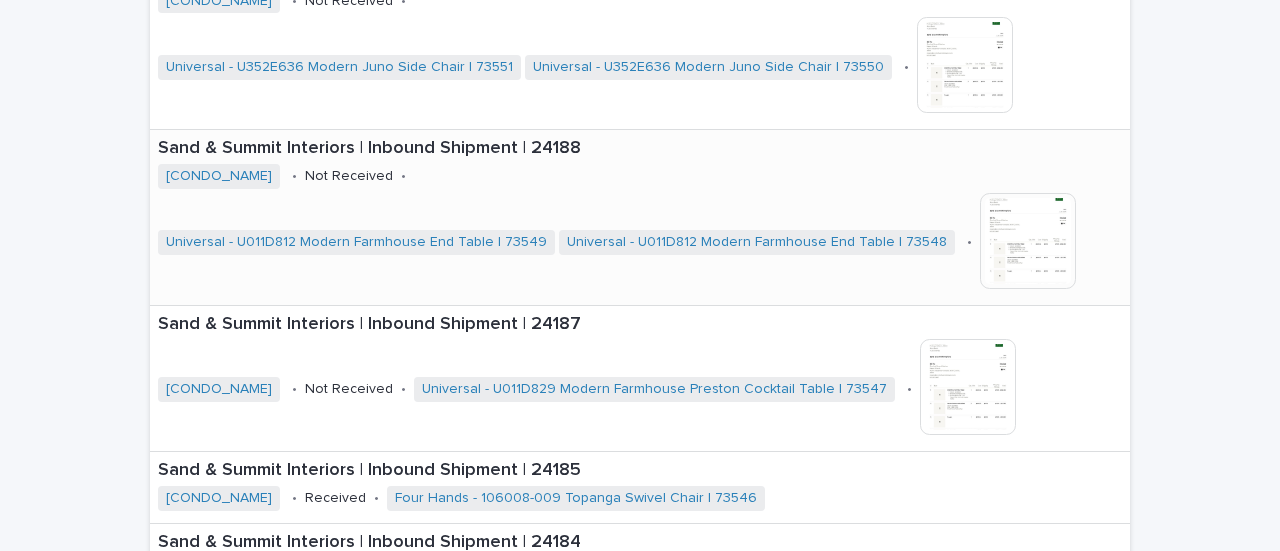 click on "Sand & Summit Interiors | Inbound Shipment | 24188" at bounding box center (640, 149) 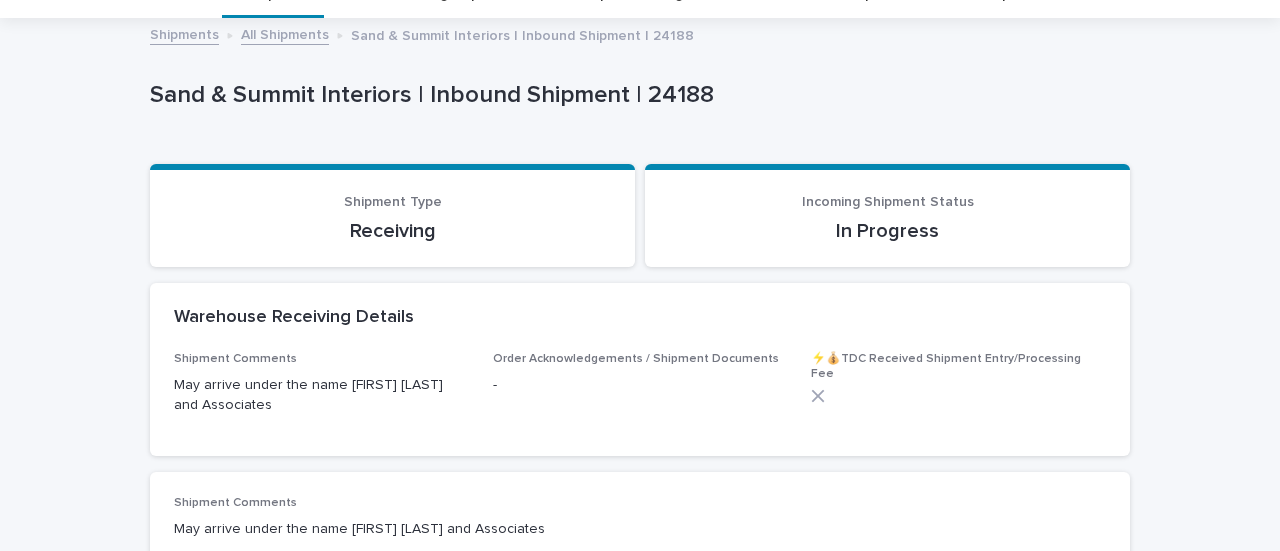 scroll, scrollTop: 0, scrollLeft: 0, axis: both 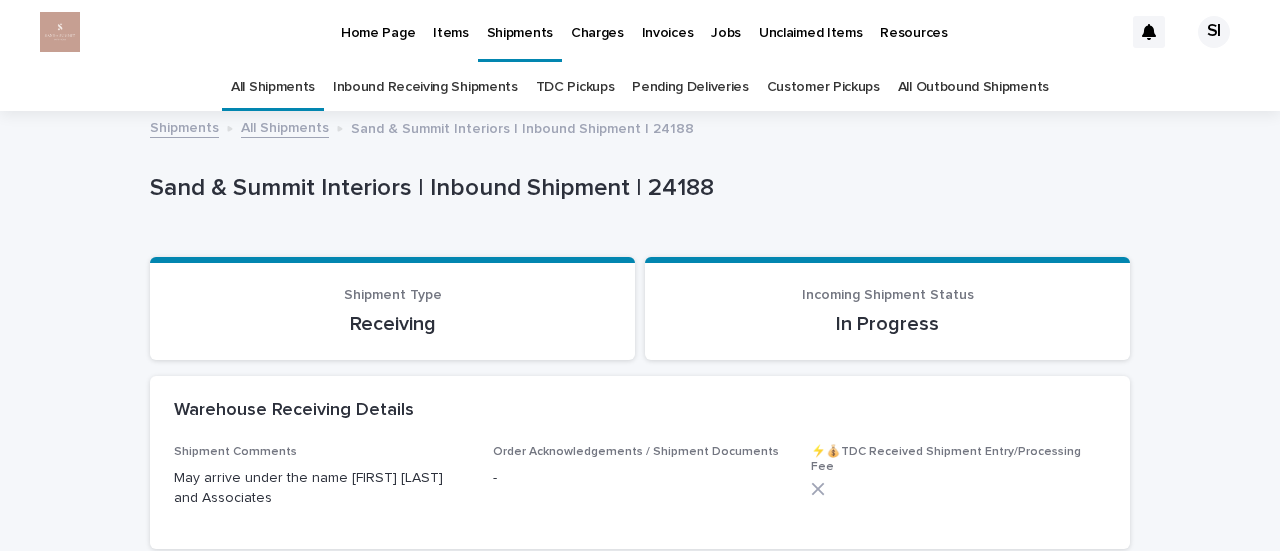 click on "Shipments" at bounding box center (184, 126) 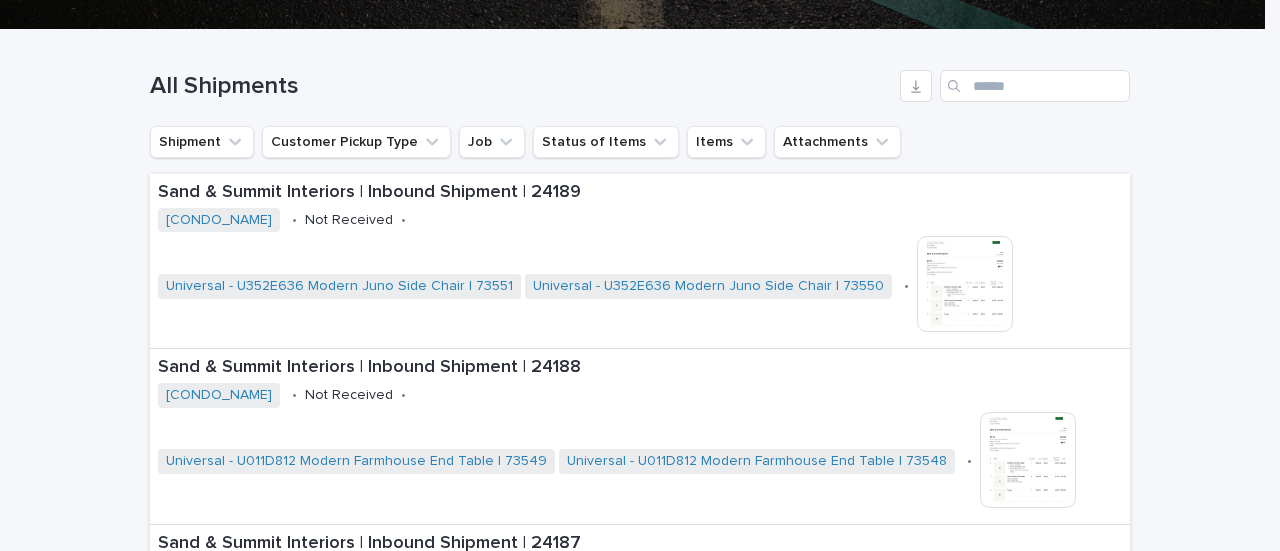 scroll, scrollTop: 500, scrollLeft: 0, axis: vertical 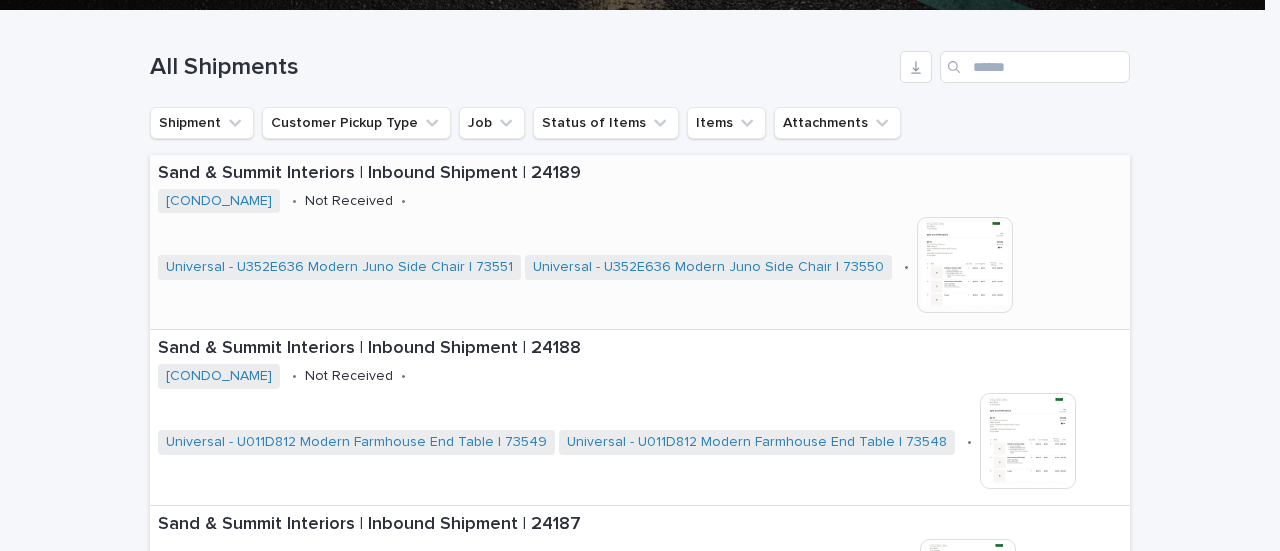click on "Sand & Summit Interiors | Inbound Shipment | 24189" at bounding box center [640, 174] 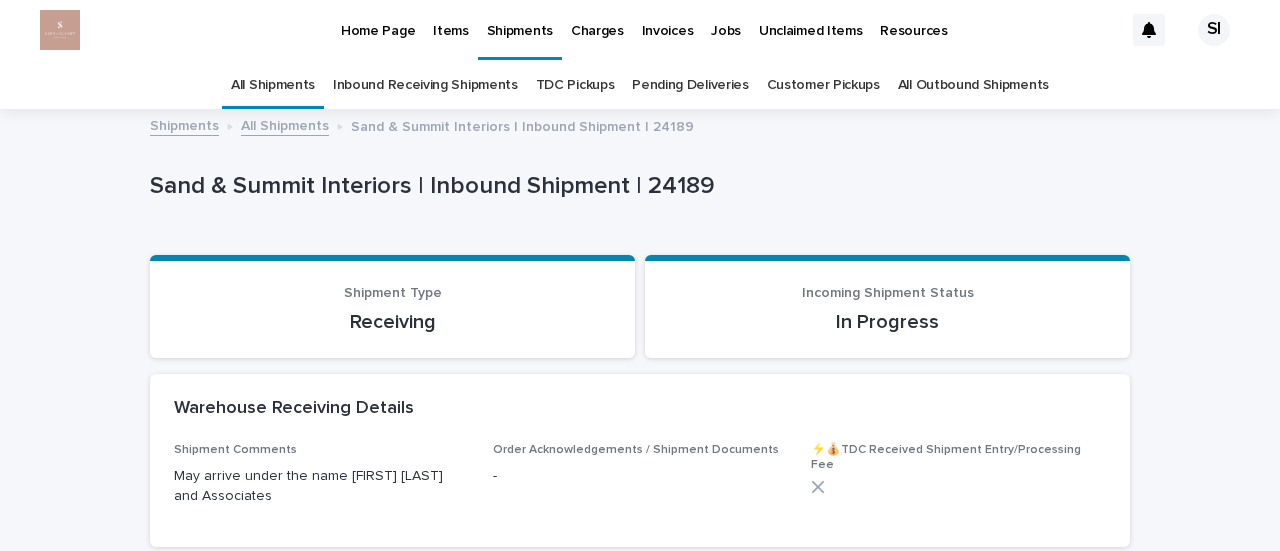 scroll, scrollTop: 0, scrollLeft: 0, axis: both 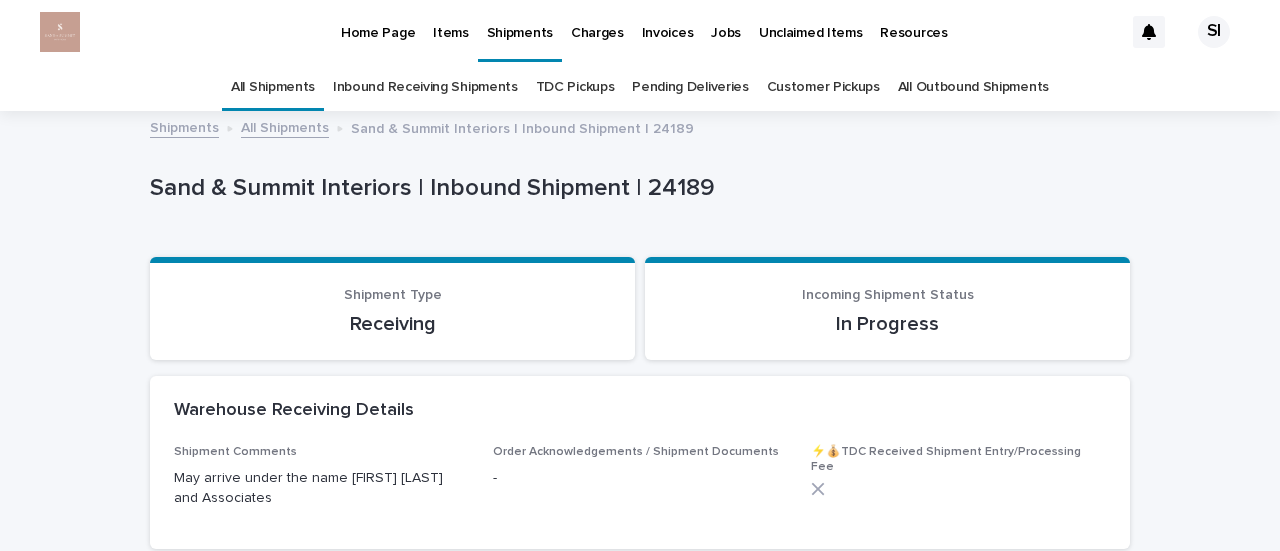 click on "Inbound Receiving Shipments" at bounding box center [425, 87] 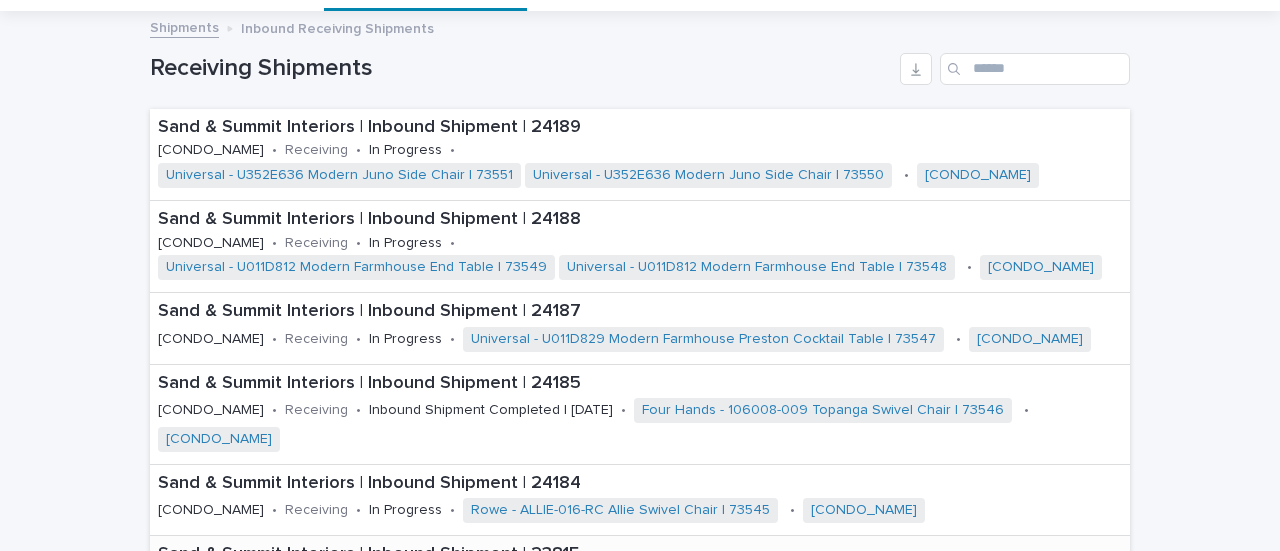 scroll, scrollTop: 0, scrollLeft: 0, axis: both 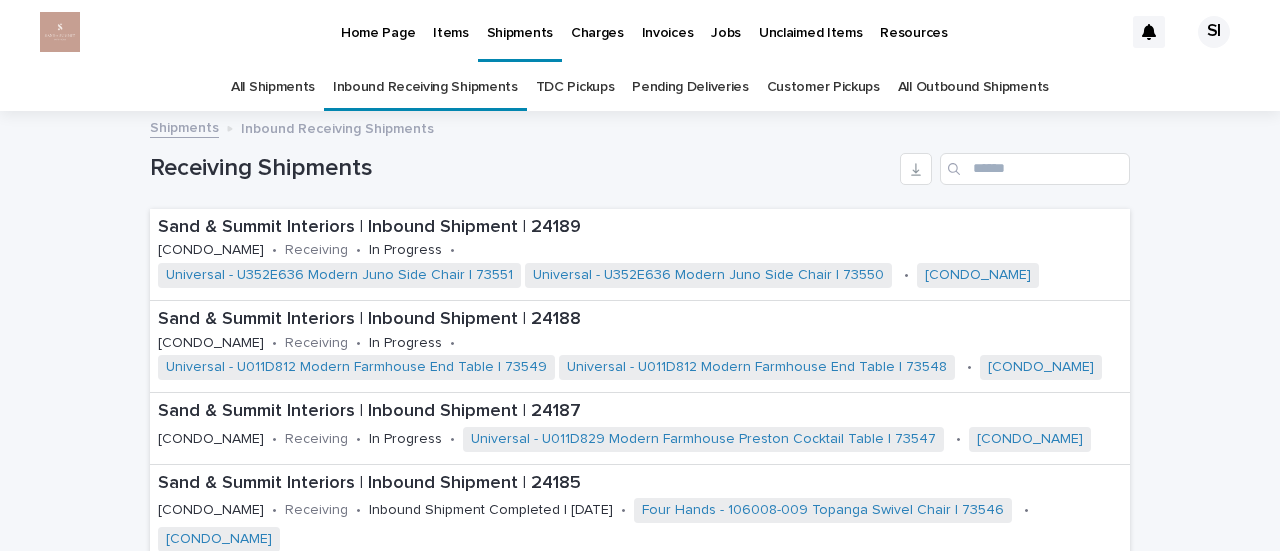 click on "Resources" at bounding box center [913, 21] 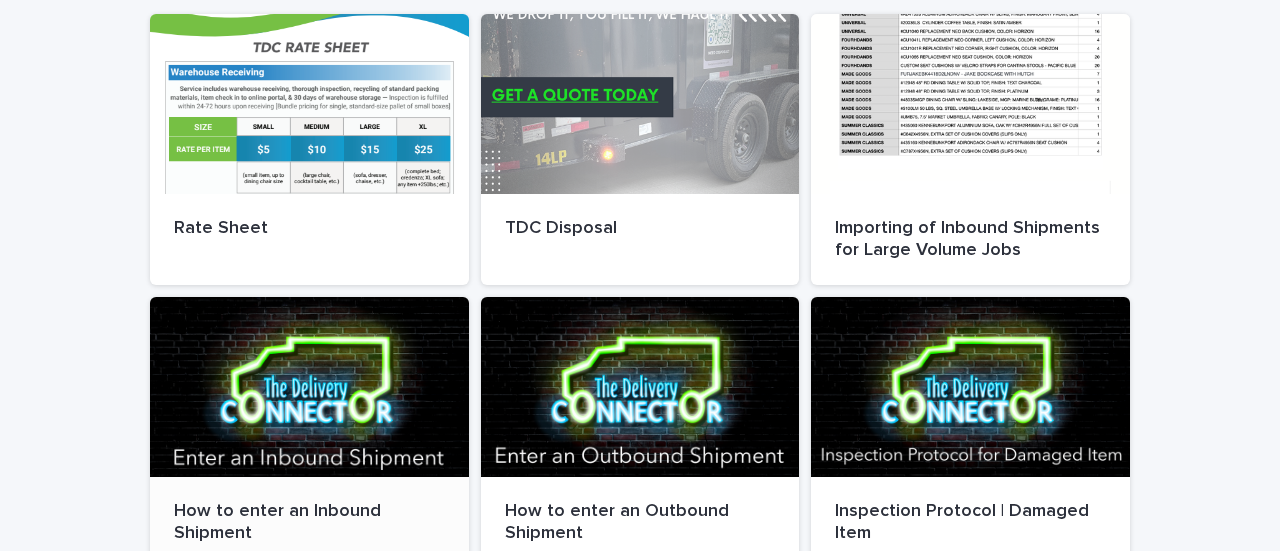 scroll, scrollTop: 300, scrollLeft: 0, axis: vertical 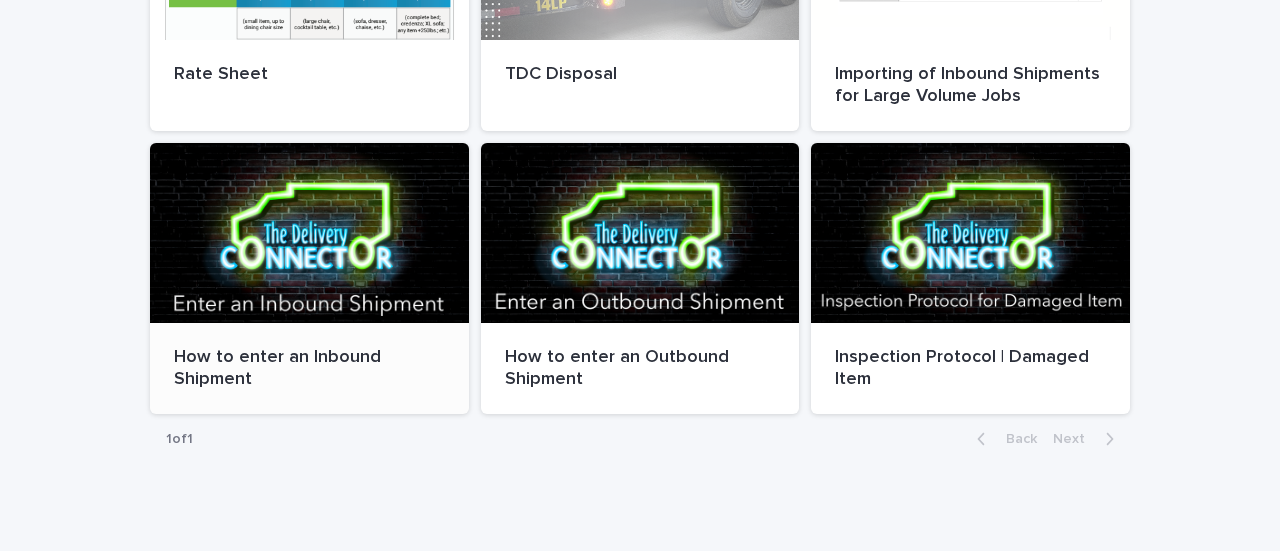 click on "How to enter an Inbound Shipment" at bounding box center [309, 368] 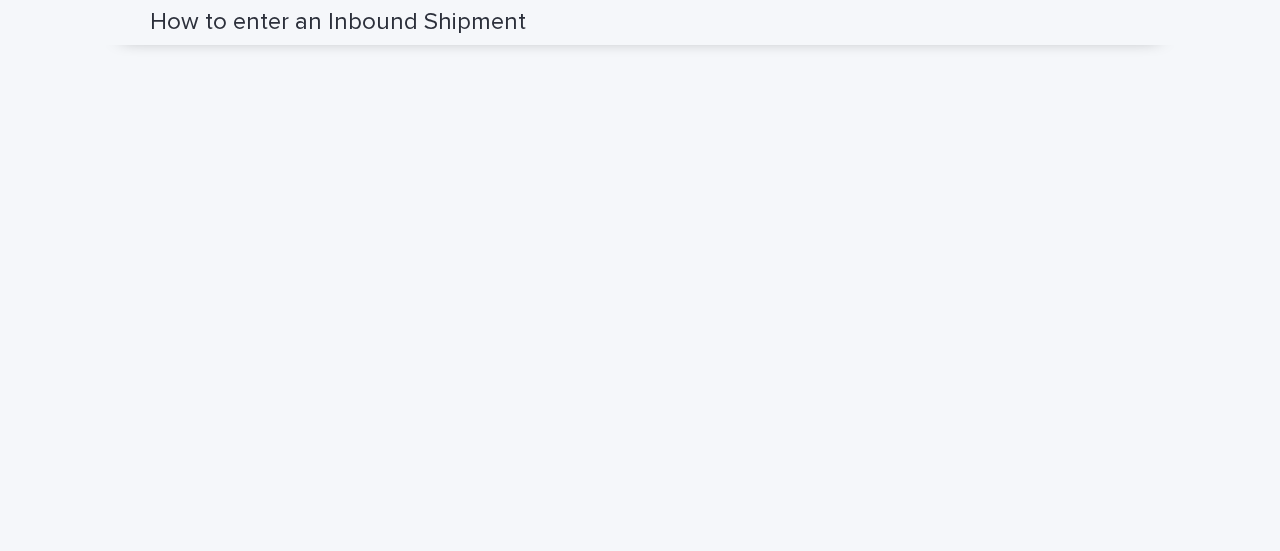 scroll, scrollTop: 0, scrollLeft: 0, axis: both 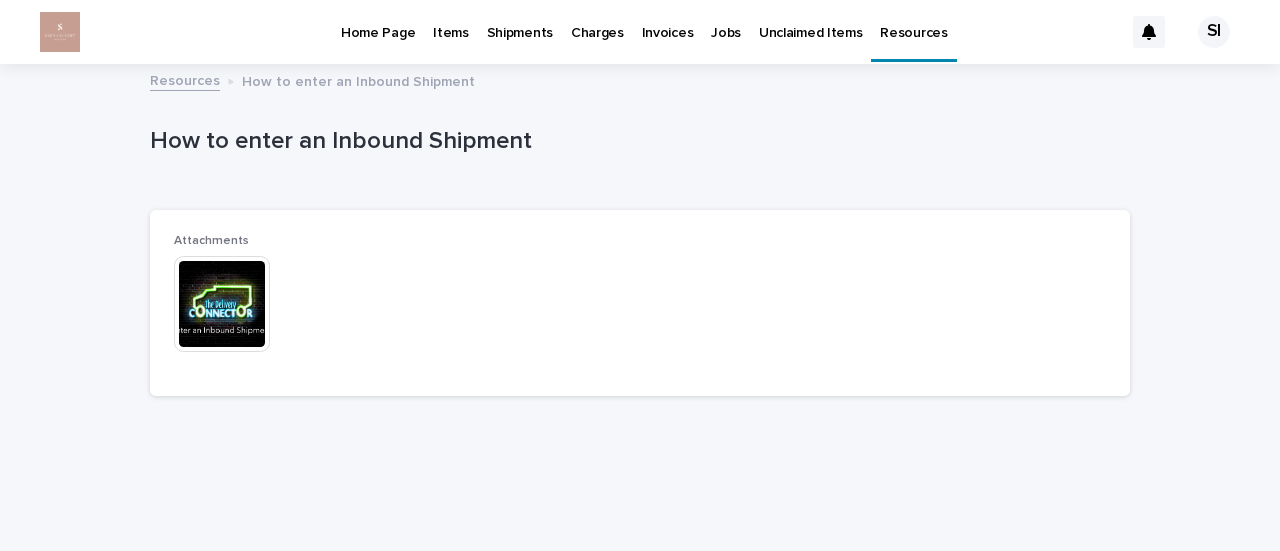 click on "Shipments" at bounding box center (520, 21) 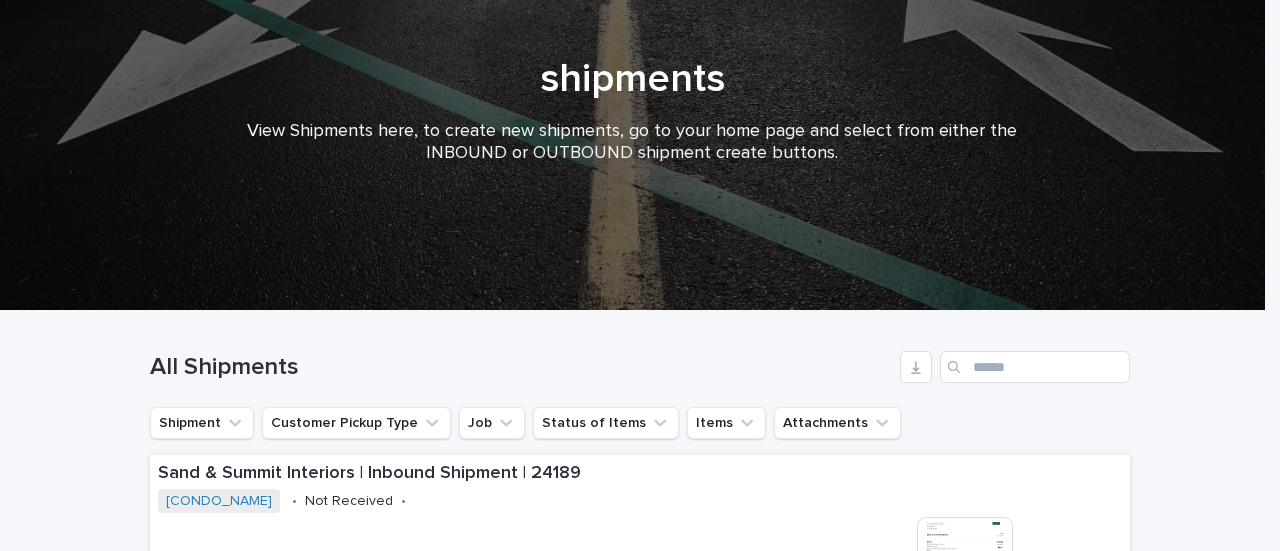 scroll, scrollTop: 0, scrollLeft: 0, axis: both 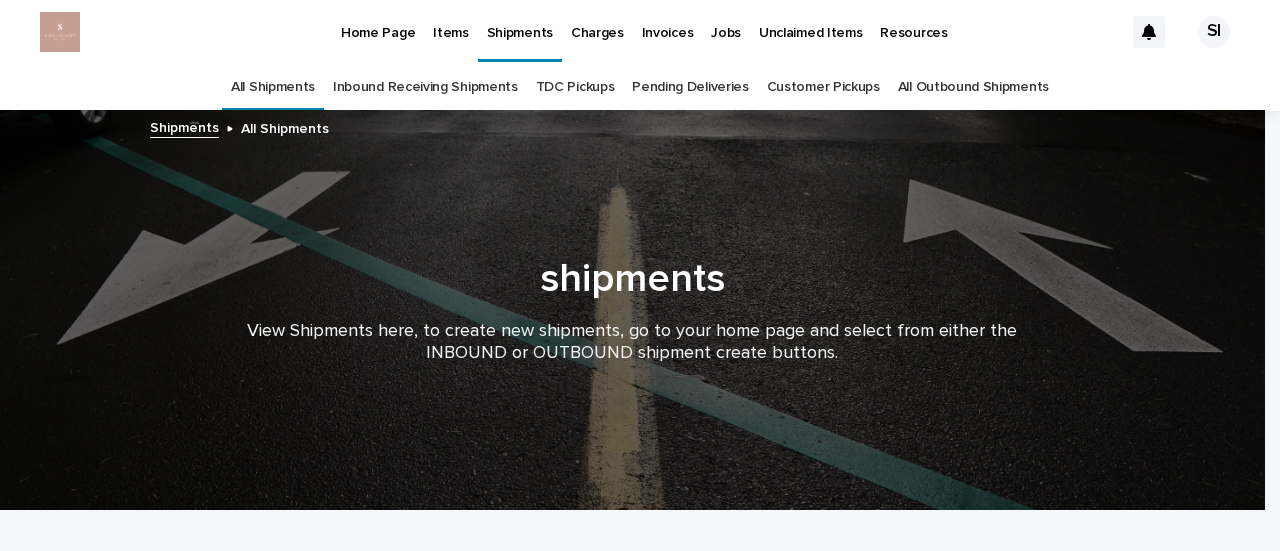 click on "Home Page" at bounding box center (378, 21) 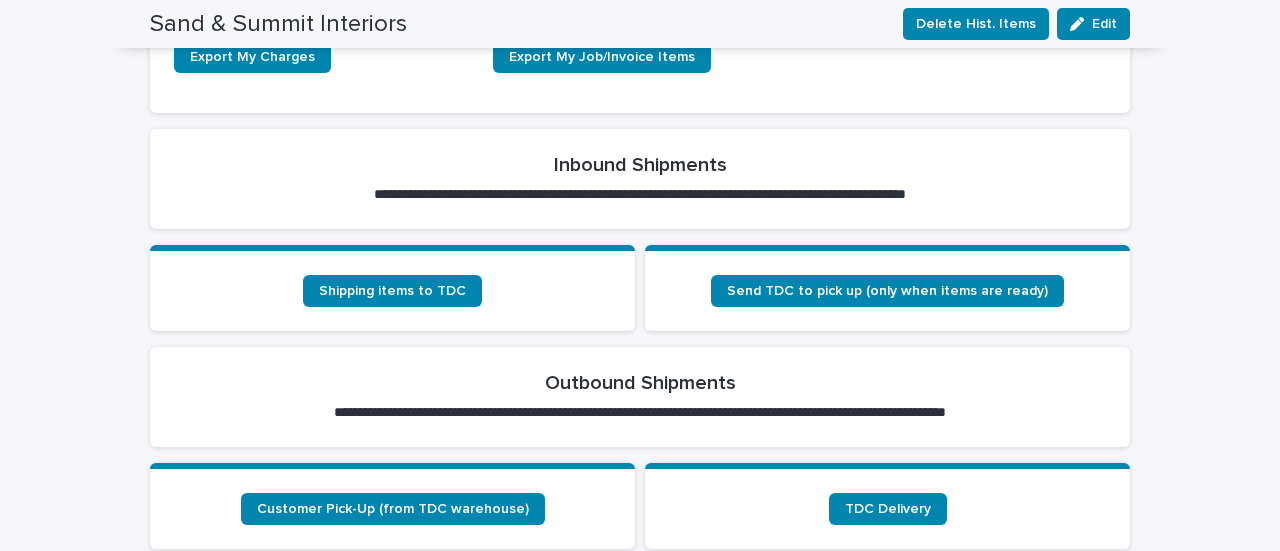 scroll, scrollTop: 600, scrollLeft: 0, axis: vertical 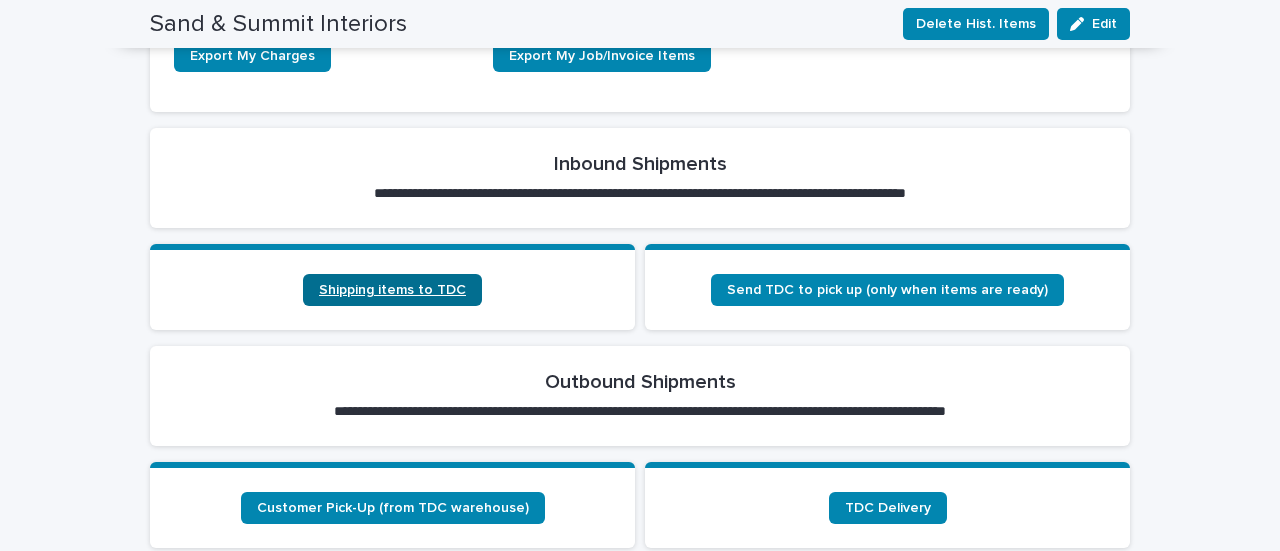 click on "Shipping items to TDC" at bounding box center (392, 290) 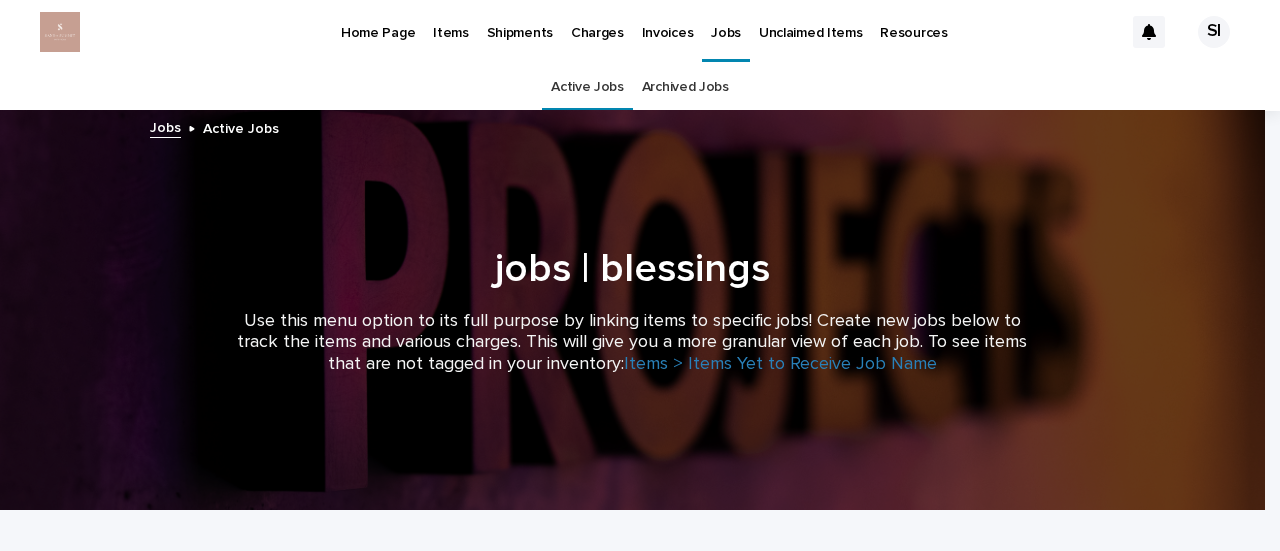 scroll, scrollTop: 0, scrollLeft: 0, axis: both 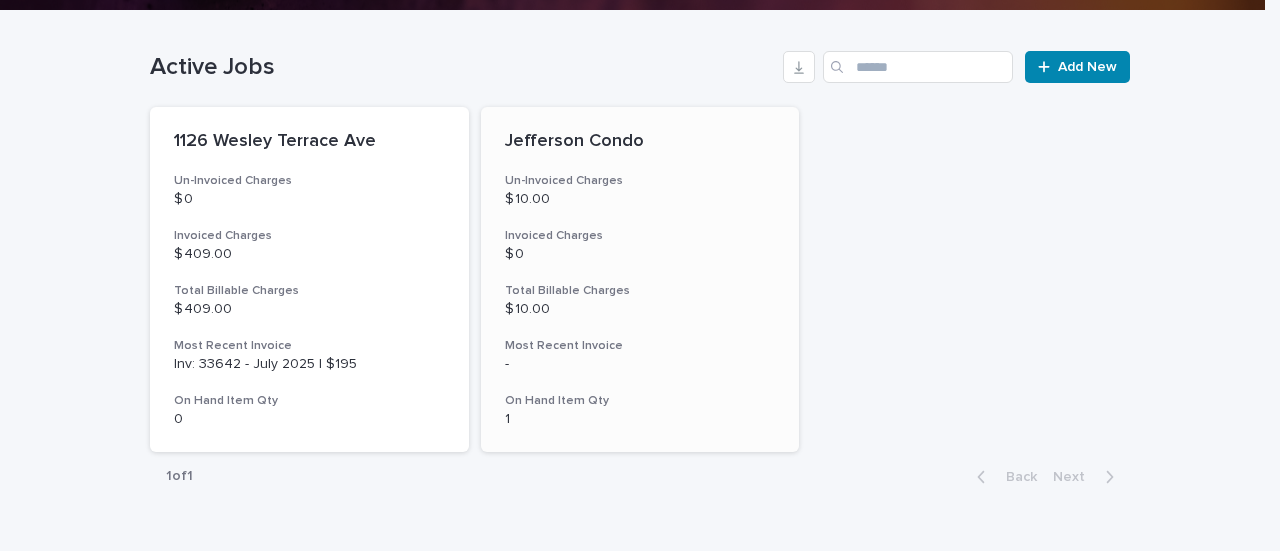 click on "Jefferson Condo" at bounding box center (640, 142) 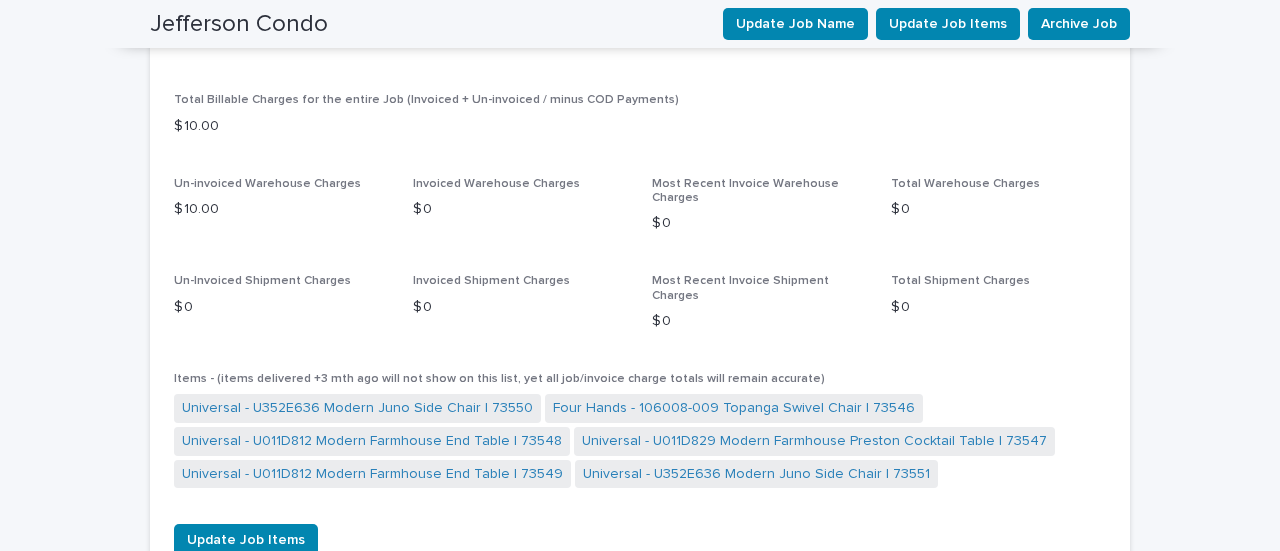 scroll, scrollTop: 800, scrollLeft: 0, axis: vertical 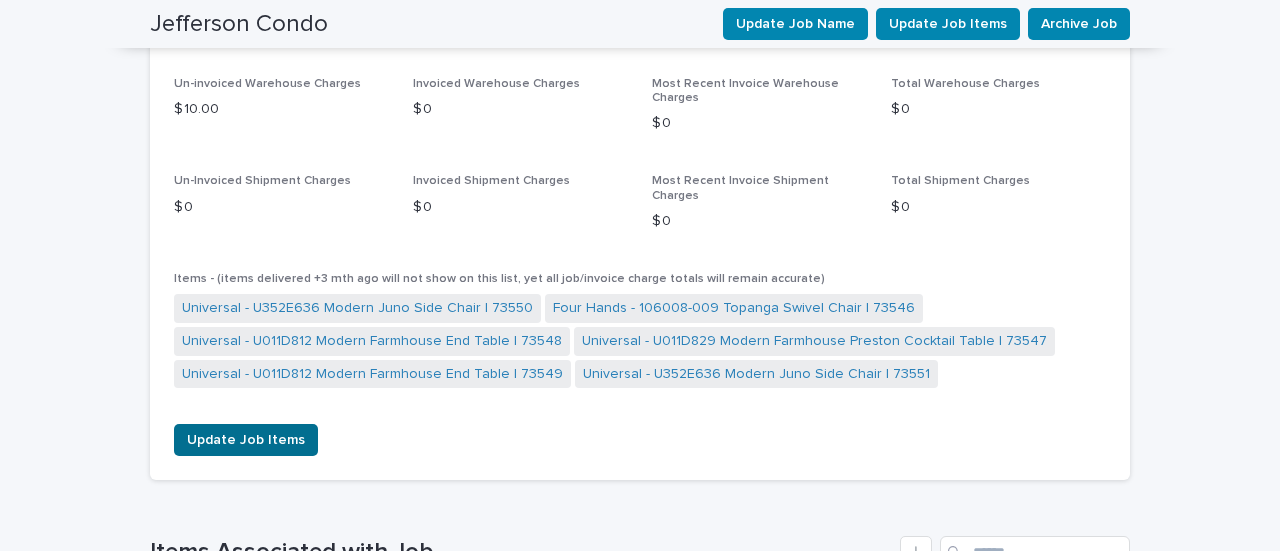 click on "Update Job Items" at bounding box center [246, 440] 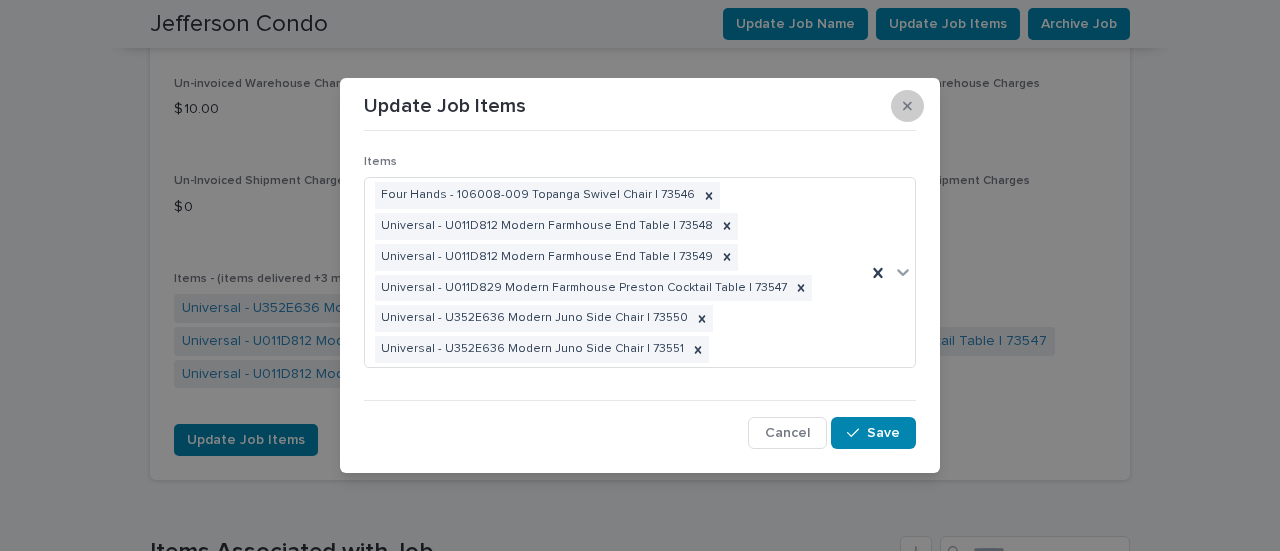 click 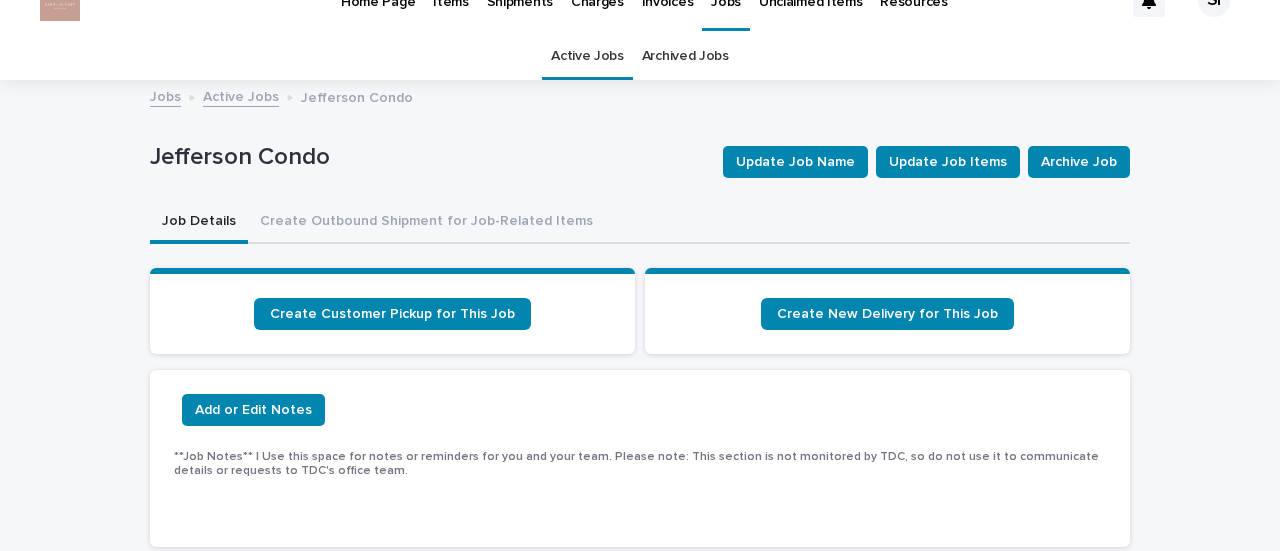scroll, scrollTop: 0, scrollLeft: 0, axis: both 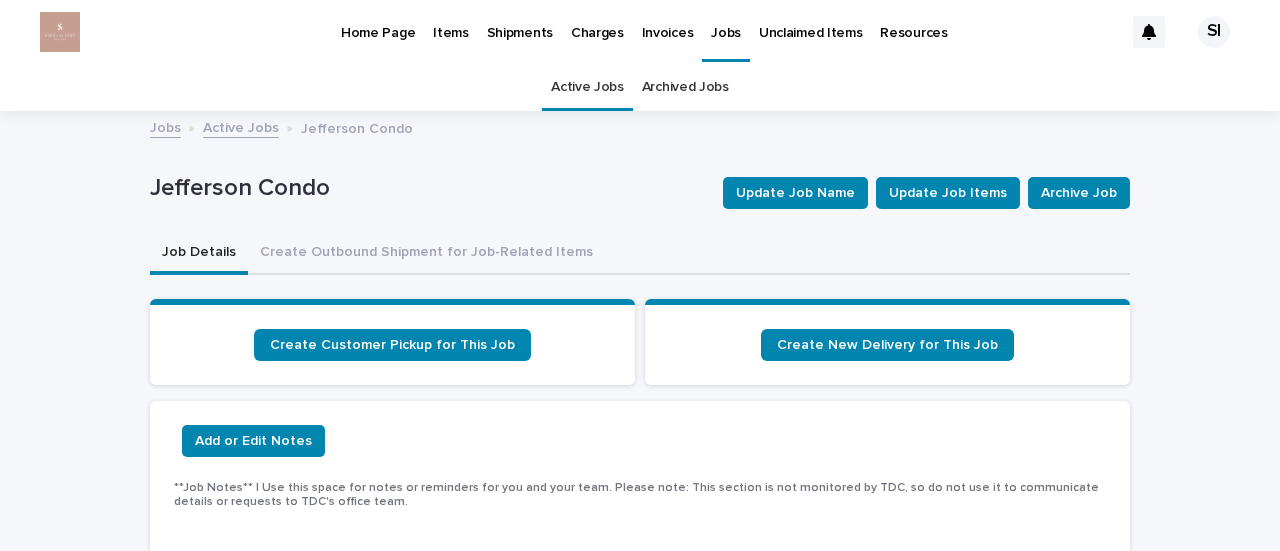 click on "Resources" at bounding box center [913, 21] 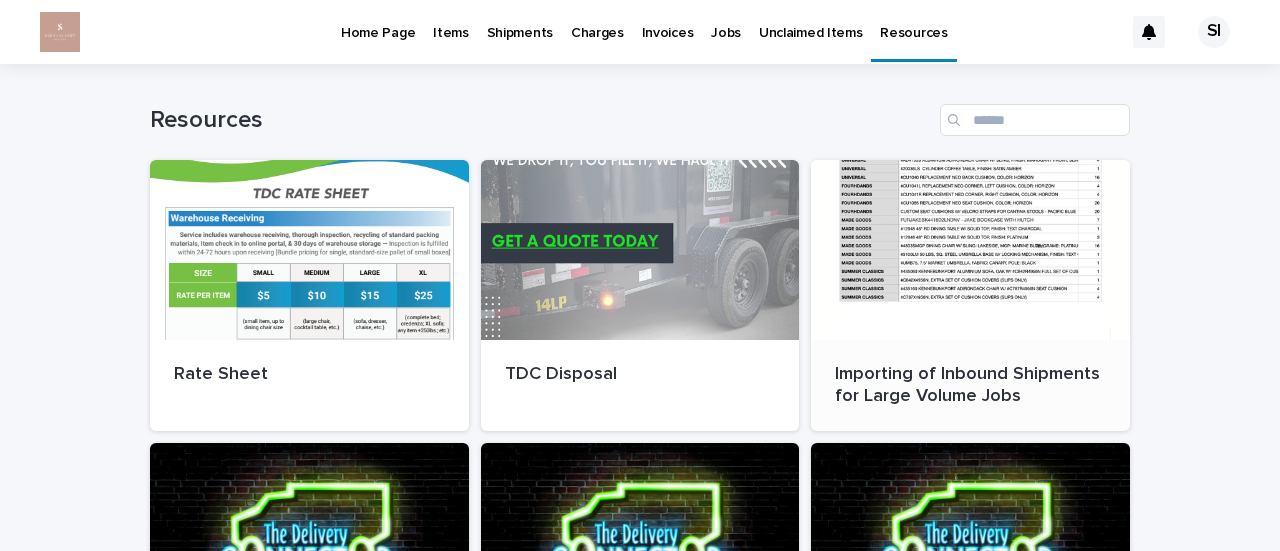 click at bounding box center [970, 250] 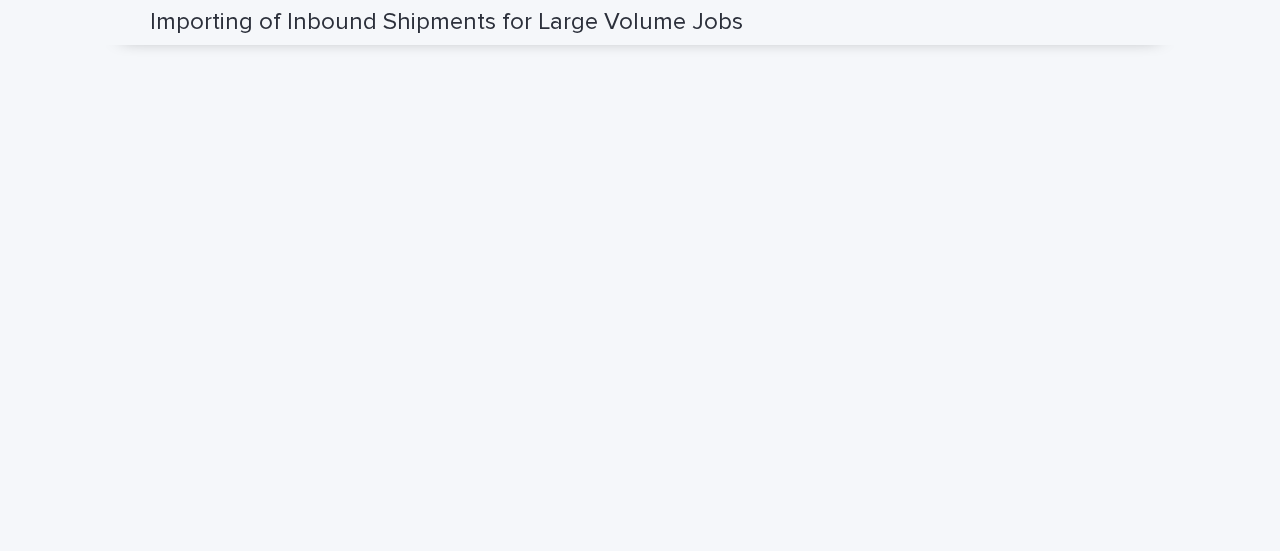 scroll, scrollTop: 1717, scrollLeft: 0, axis: vertical 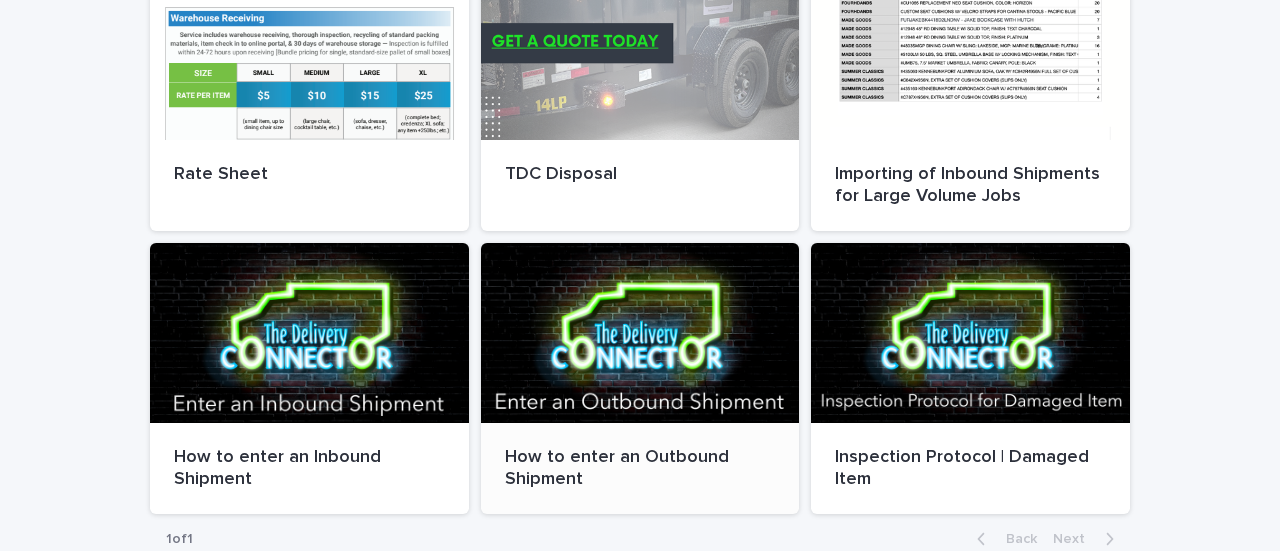 click at bounding box center (640, 333) 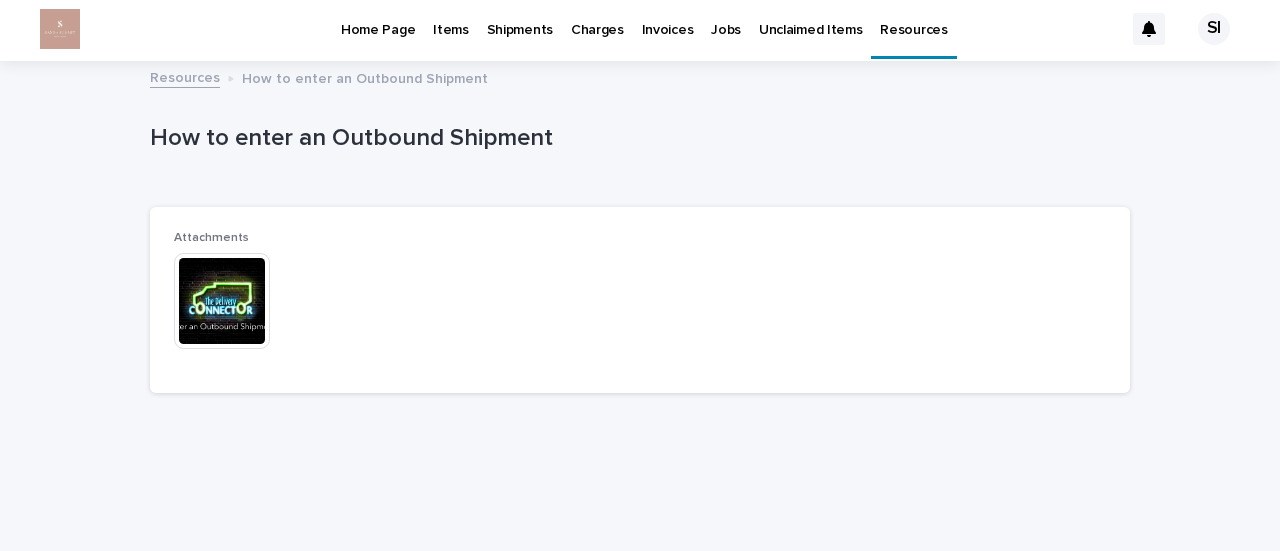 scroll, scrollTop: 0, scrollLeft: 0, axis: both 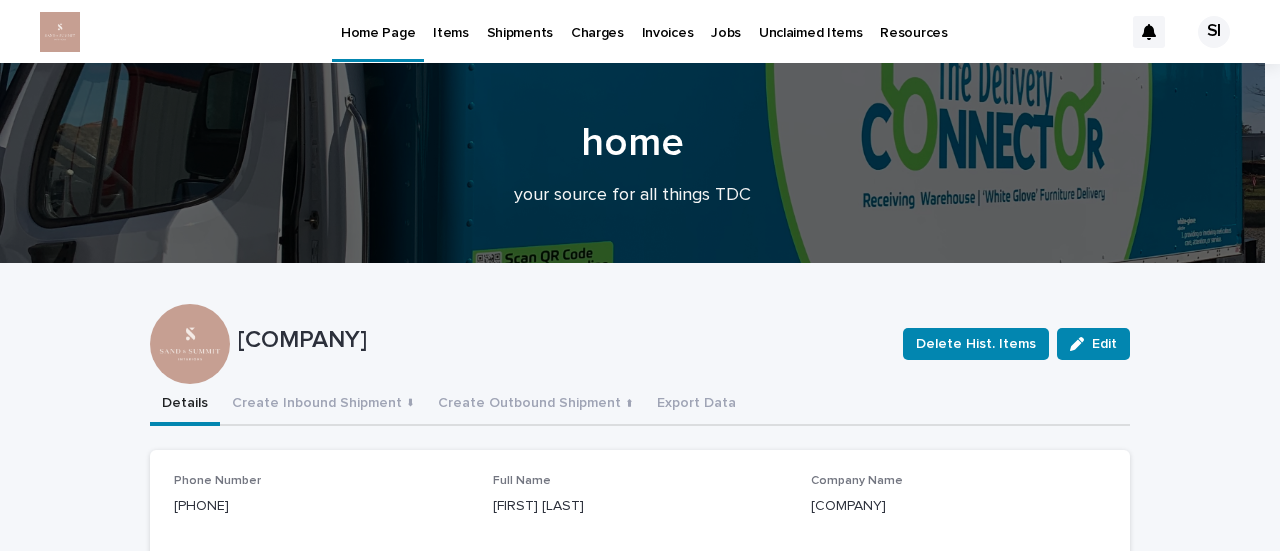 click on "Charges" at bounding box center [597, 21] 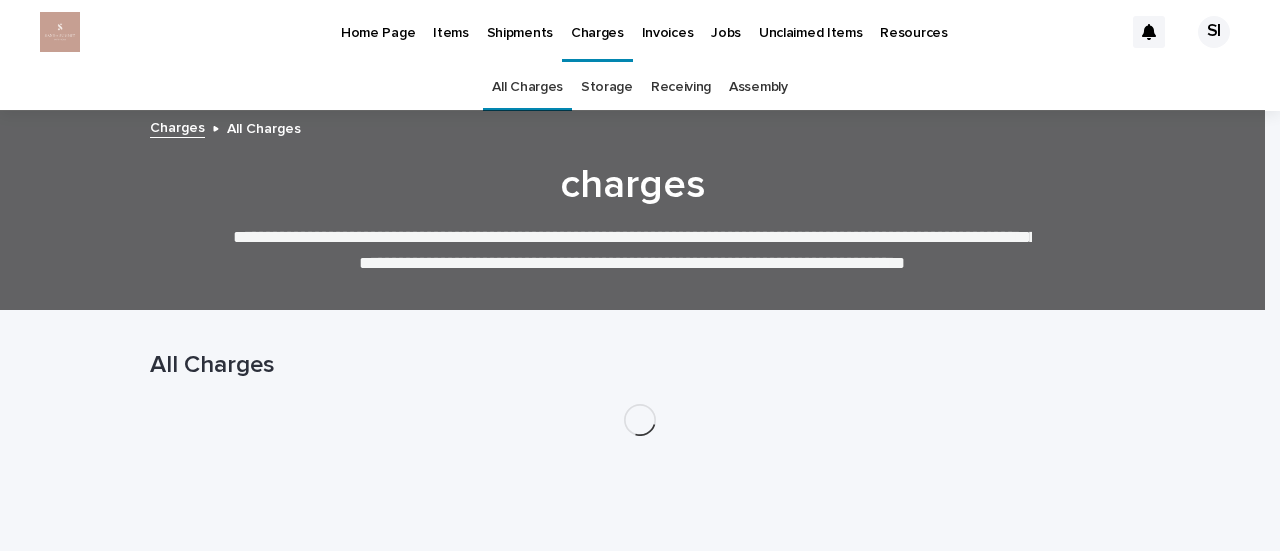 click on "Shipments" at bounding box center [520, 21] 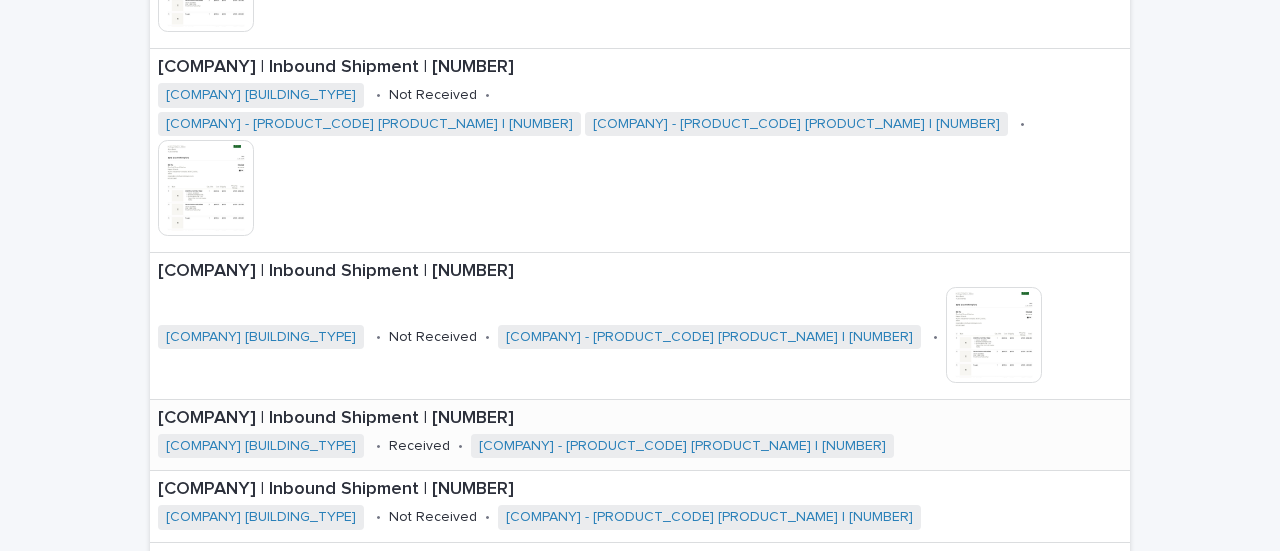 scroll, scrollTop: 841, scrollLeft: 0, axis: vertical 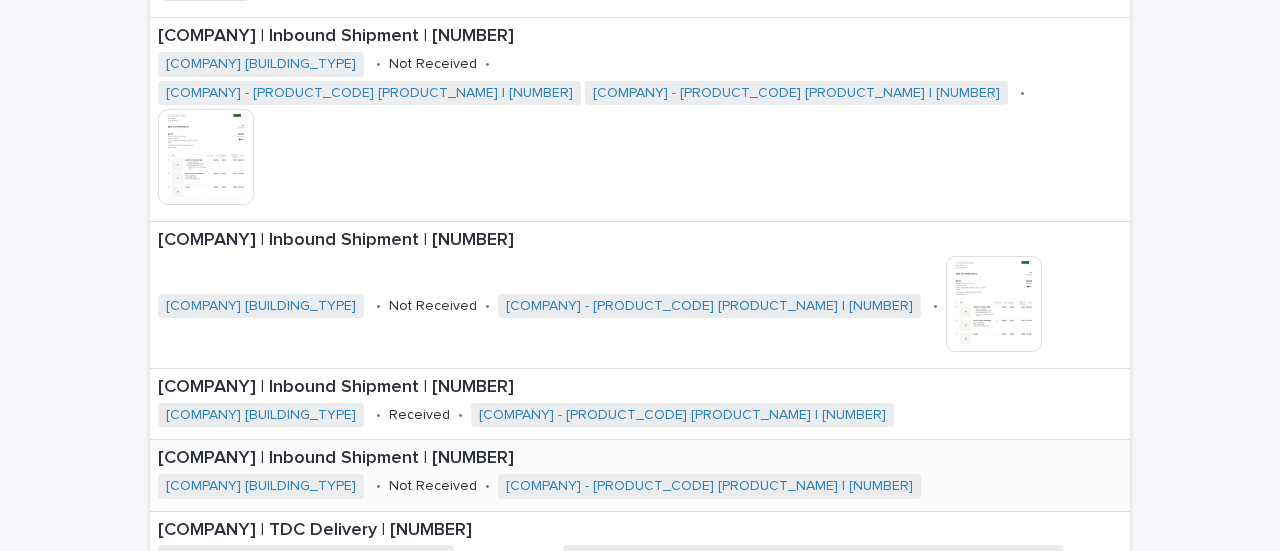 click on "Sand & Summit Interiors | Inbound Shipment | 24184 Jefferson Condo   • Not Received • Rowe - ALLIE-016-RC Allie Swivel Chair | 73545" at bounding box center [640, 475] 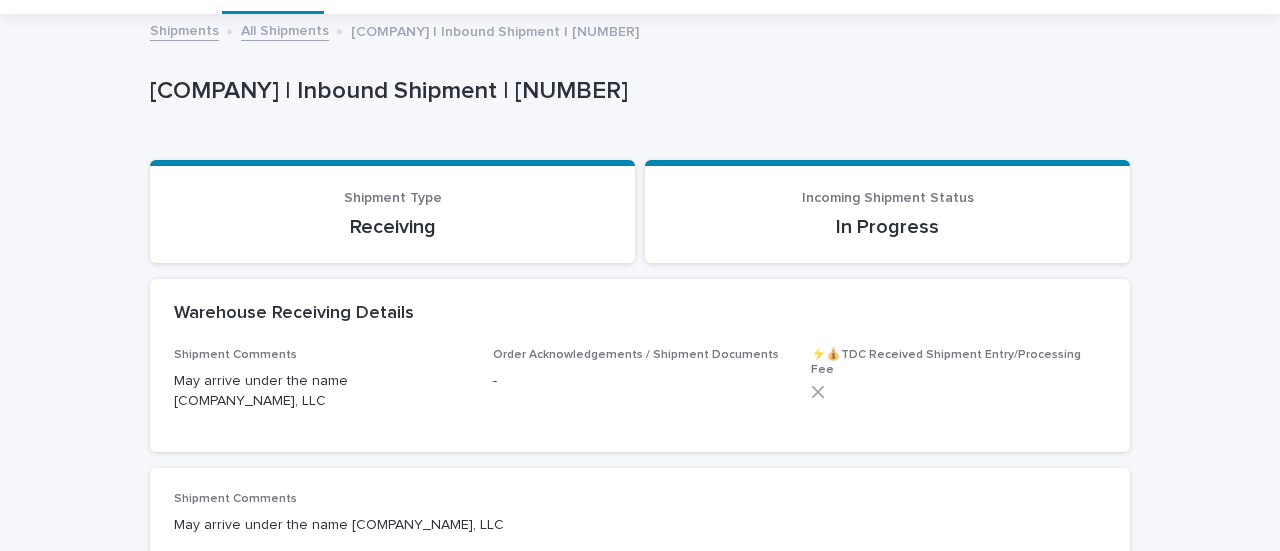 scroll, scrollTop: 0, scrollLeft: 0, axis: both 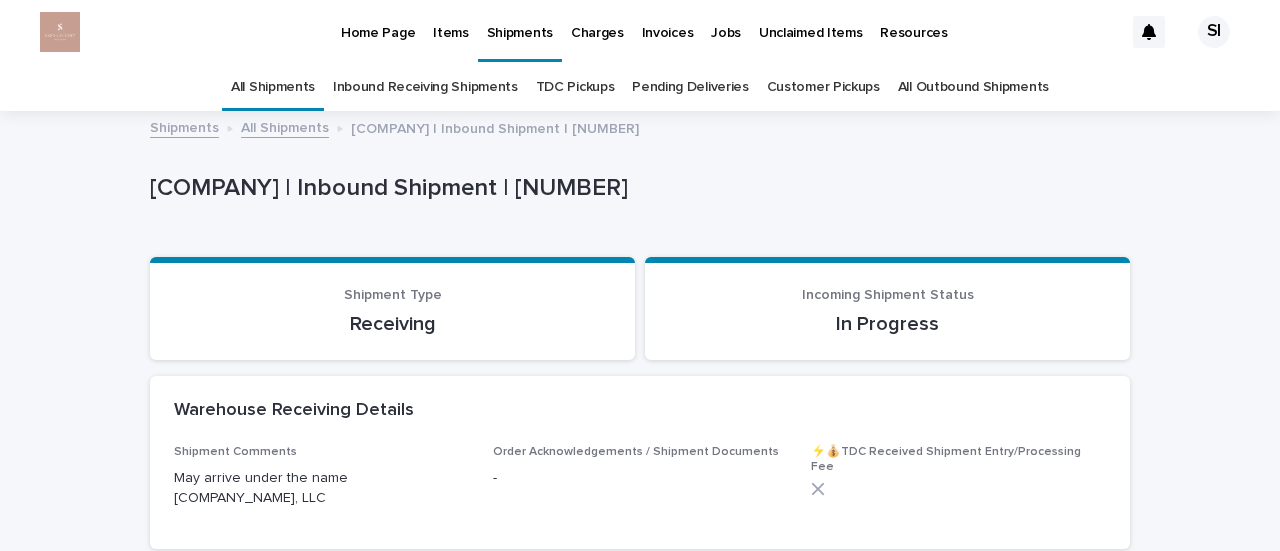 drag, startPoint x: 480, startPoint y: 195, endPoint x: 402, endPoint y: 193, distance: 78.025635 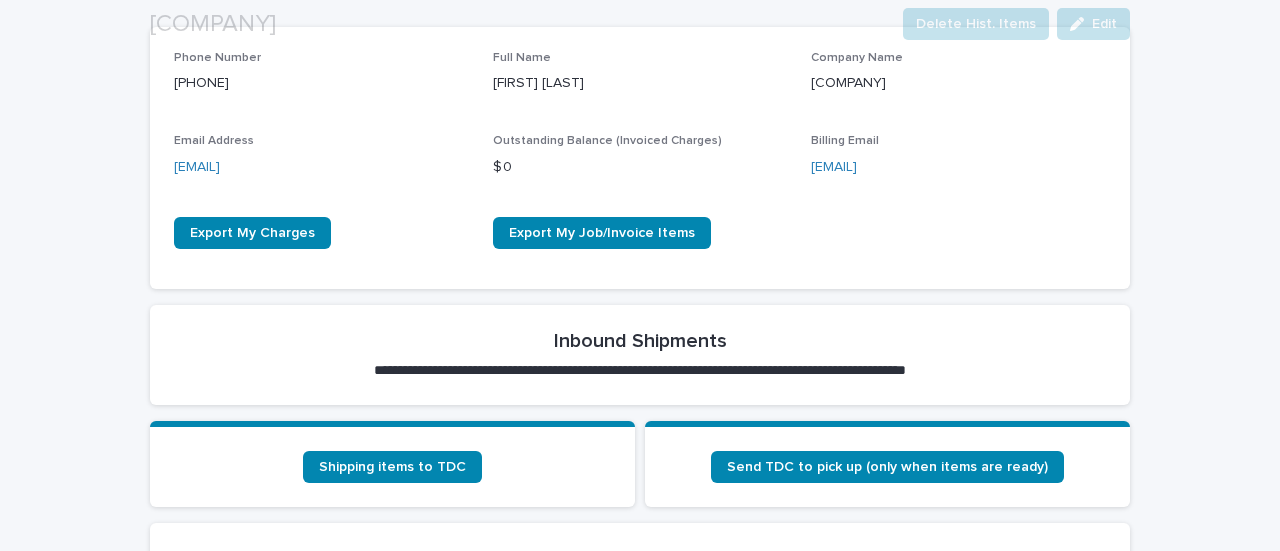 scroll, scrollTop: 500, scrollLeft: 0, axis: vertical 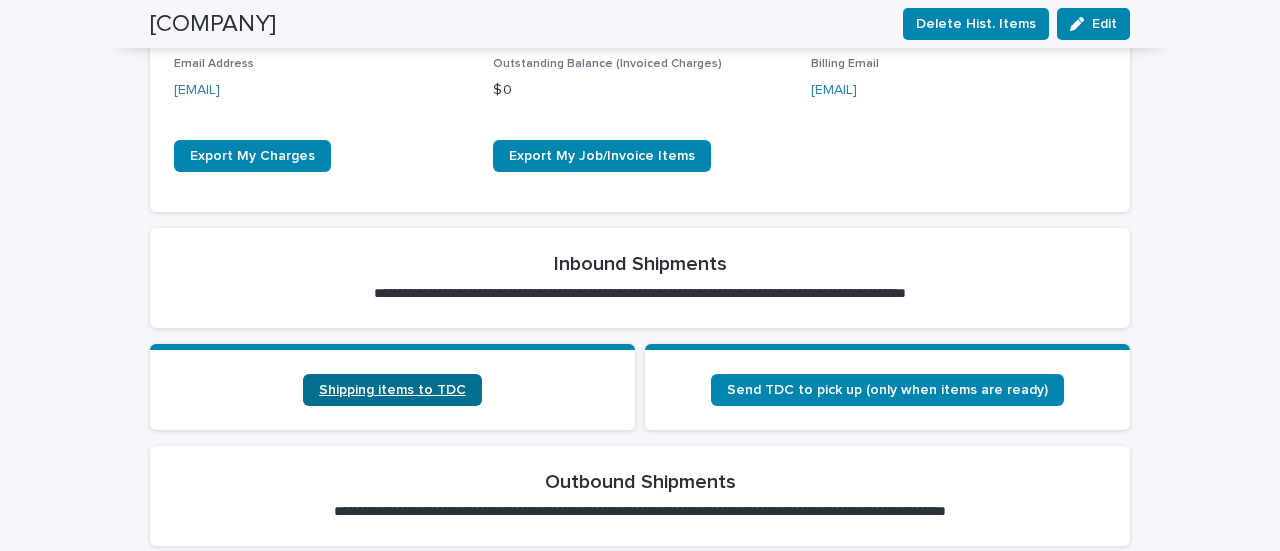 click on "Shipping items to TDC" at bounding box center (392, 390) 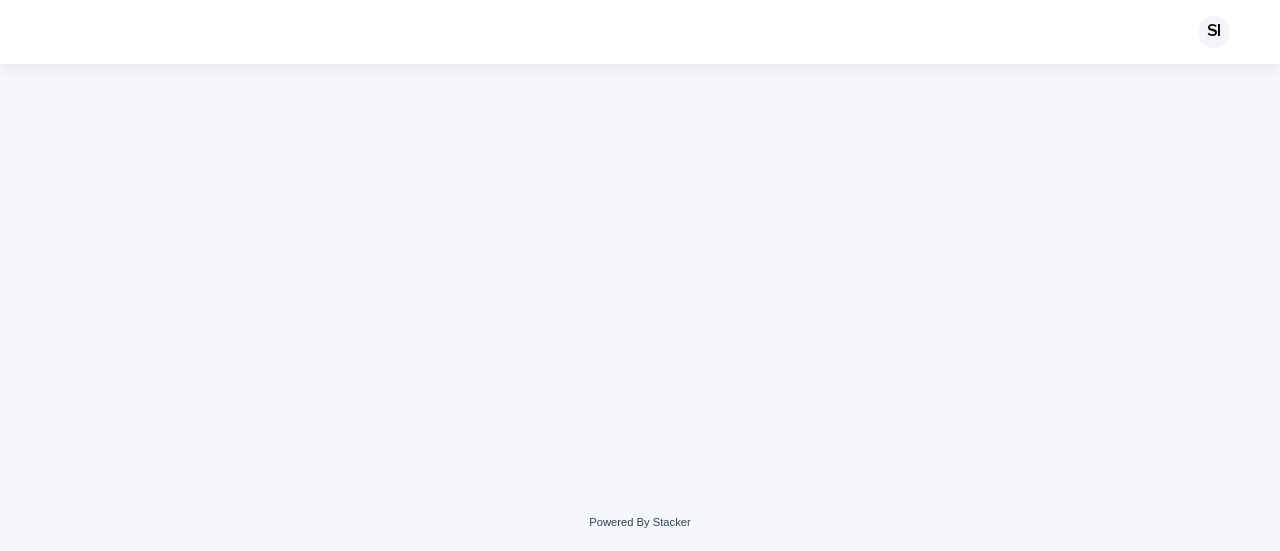 scroll, scrollTop: 0, scrollLeft: 0, axis: both 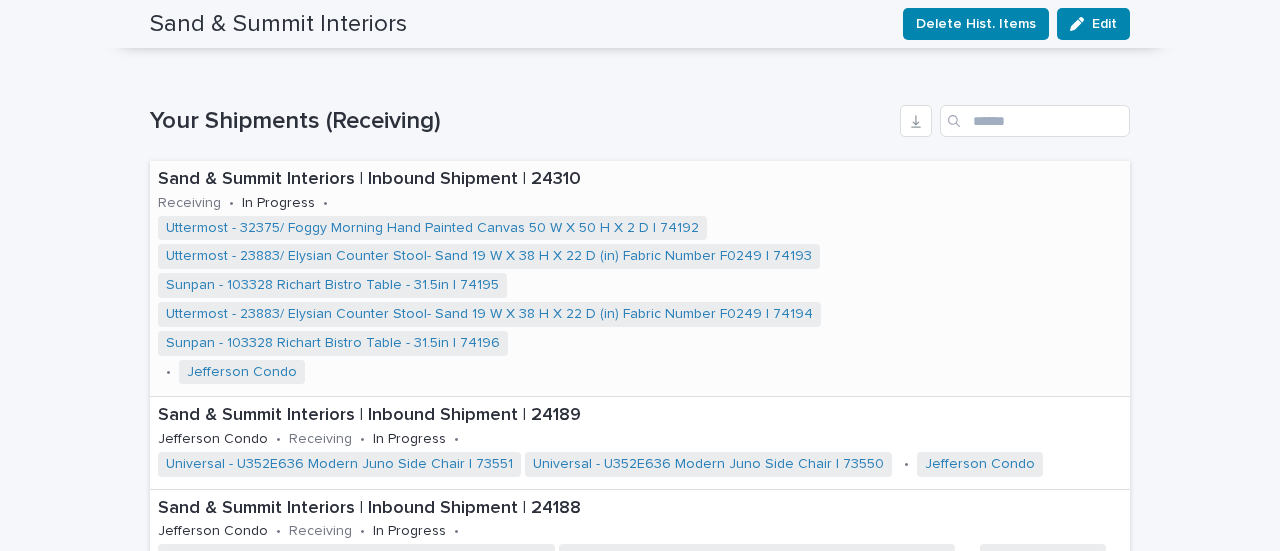 click on "Sand & Summit Interiors | Inbound Shipment | 24310" at bounding box center [640, 180] 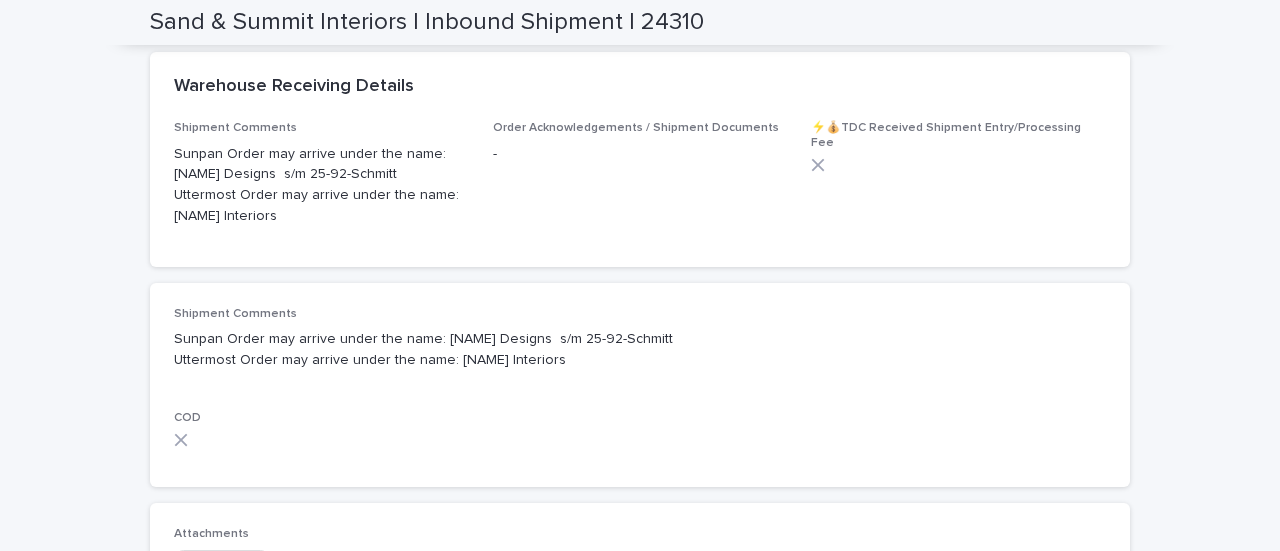 scroll, scrollTop: 0, scrollLeft: 0, axis: both 